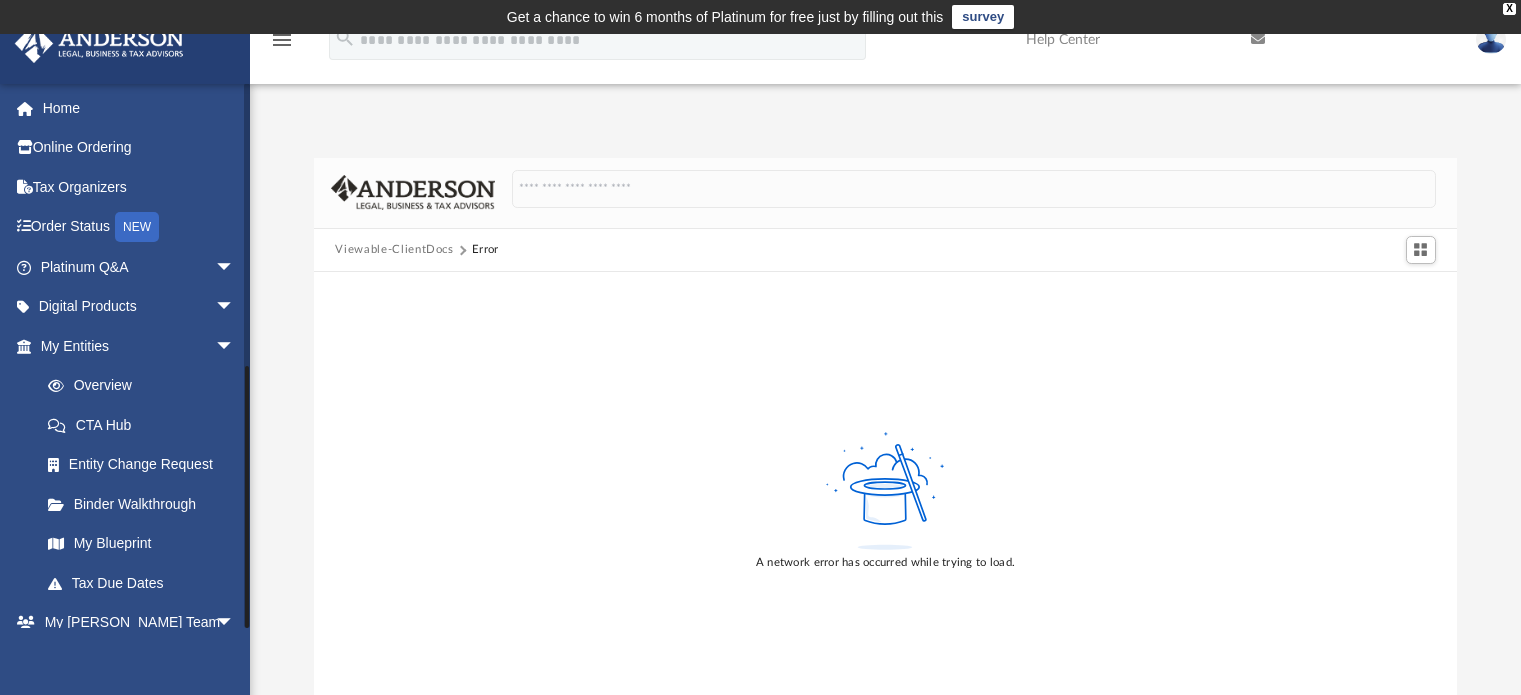scroll, scrollTop: 36, scrollLeft: 0, axis: vertical 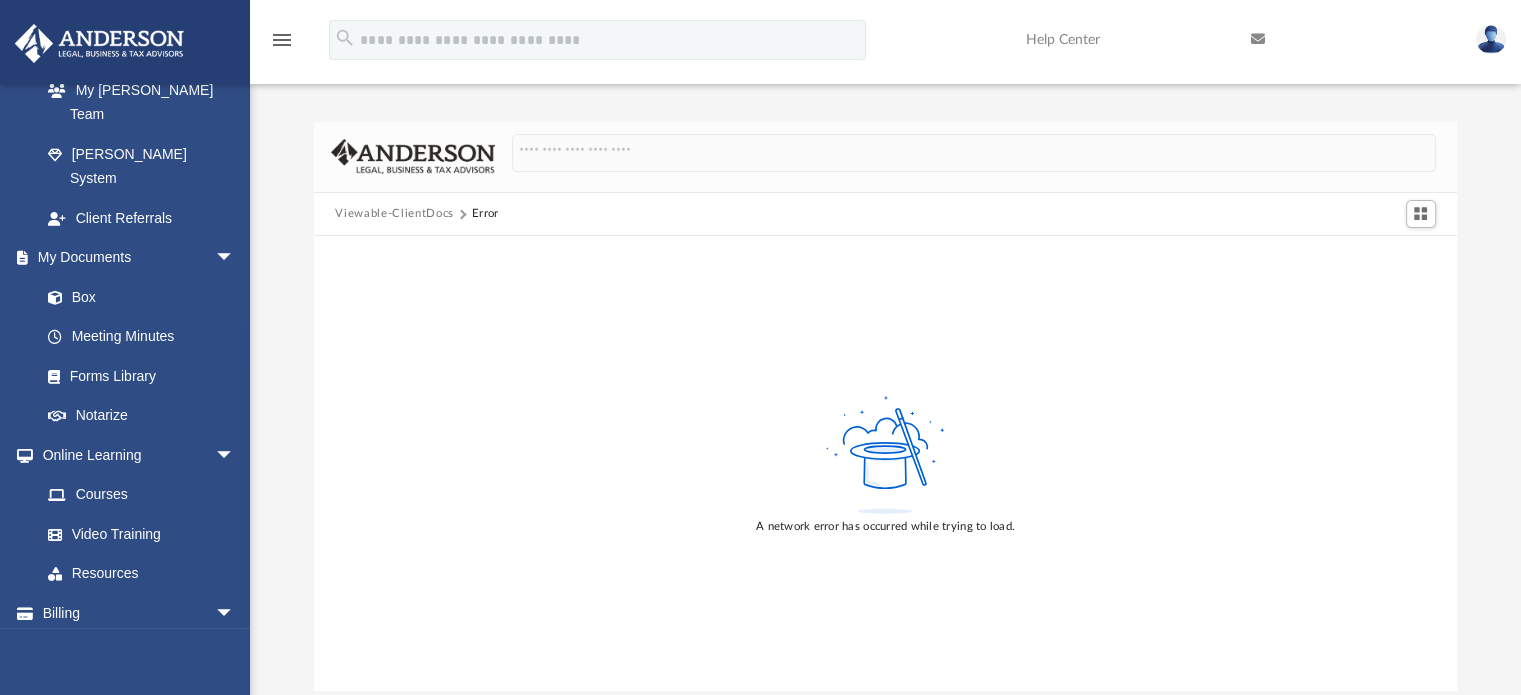 click on "Viewable-ClientDocs" at bounding box center (394, 214) 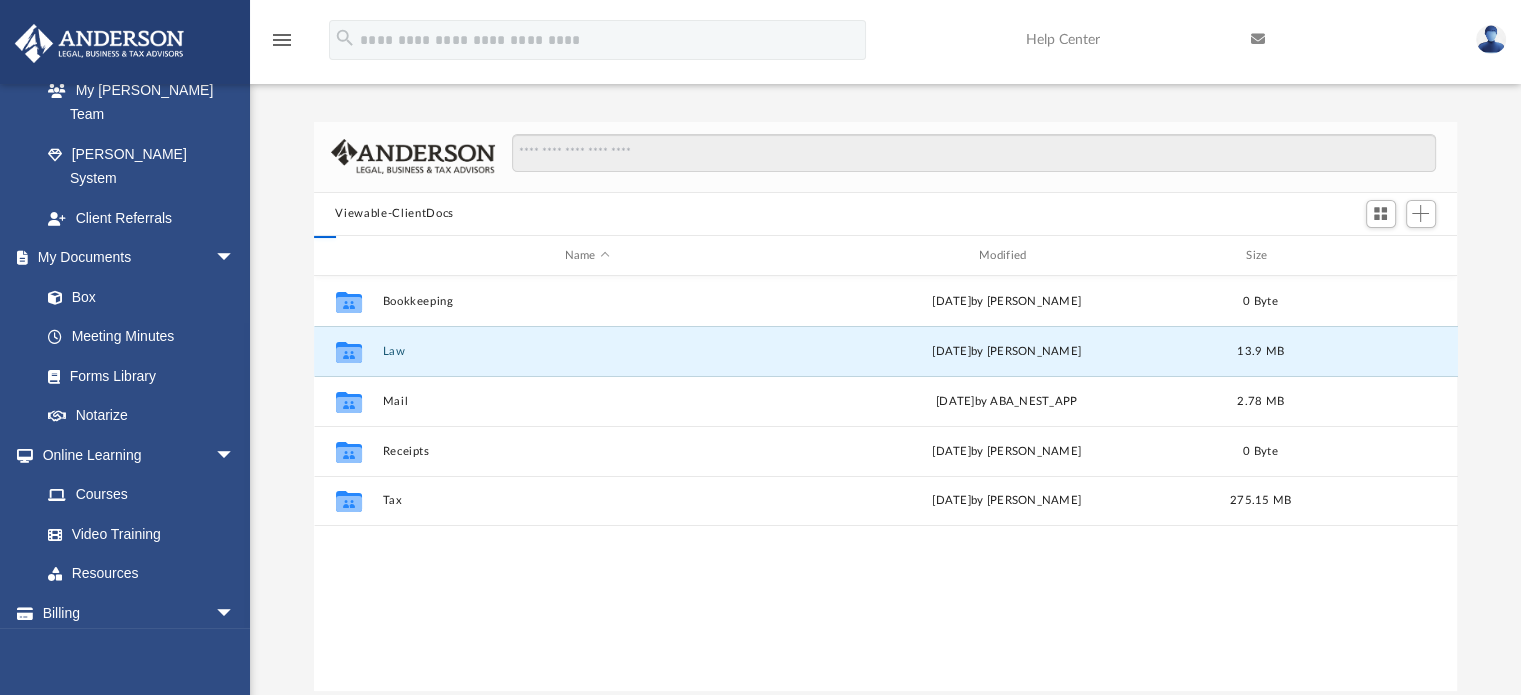 scroll, scrollTop: 16, scrollLeft: 16, axis: both 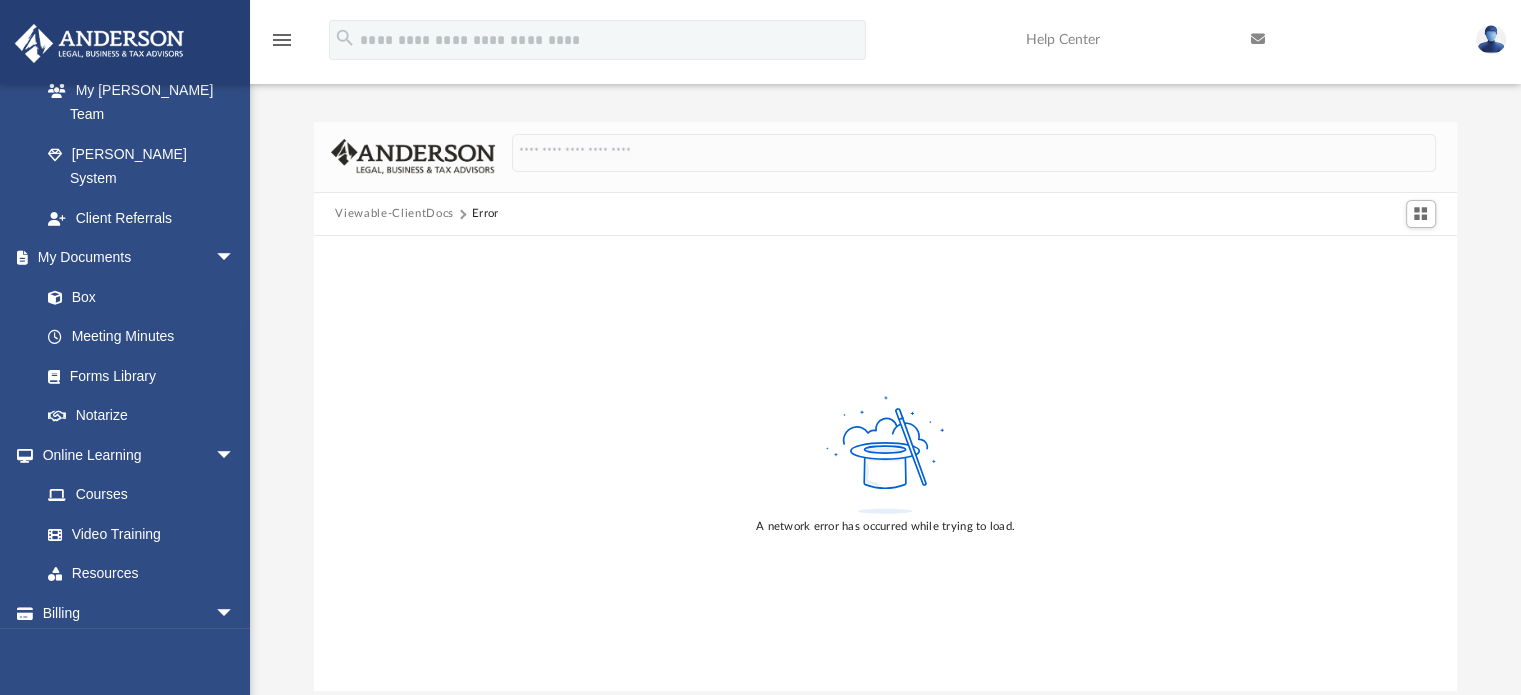 click on "Viewable-ClientDocs" at bounding box center [394, 214] 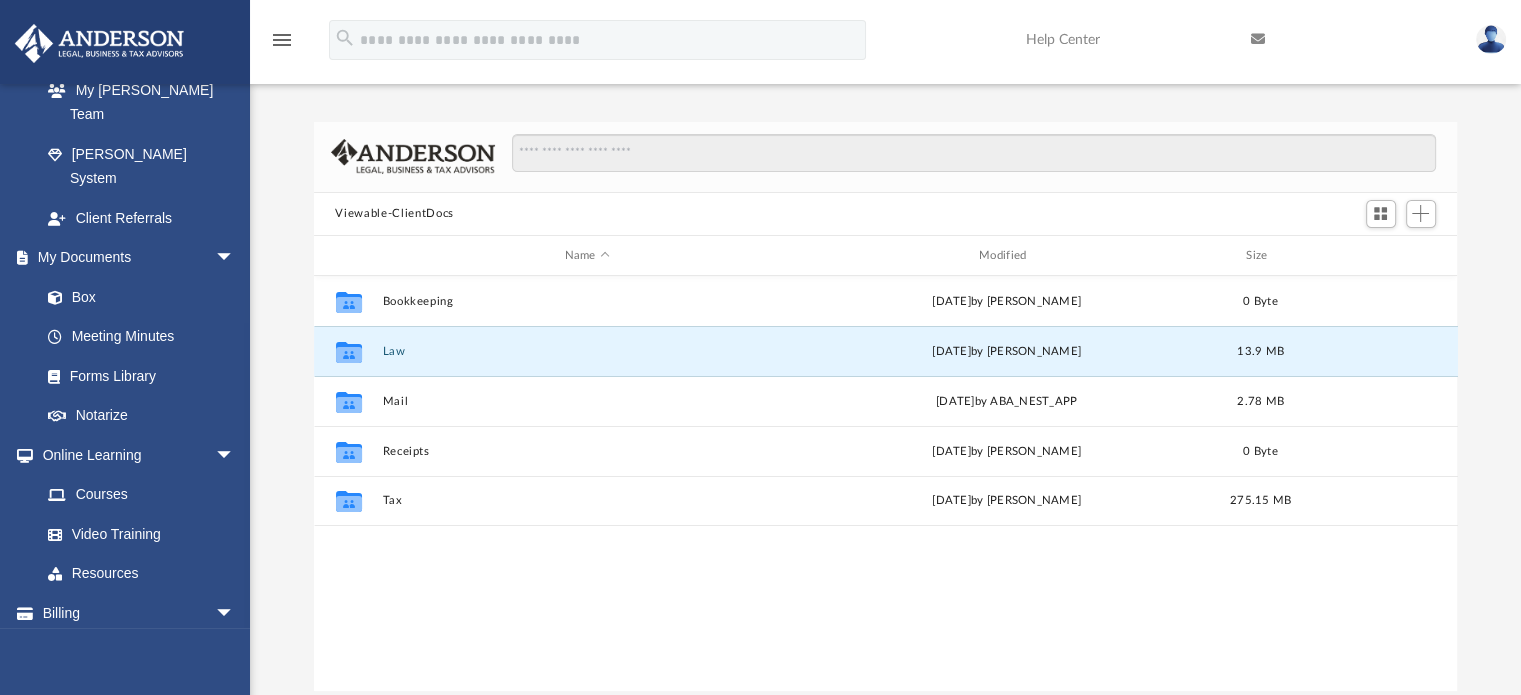 scroll, scrollTop: 16, scrollLeft: 16, axis: both 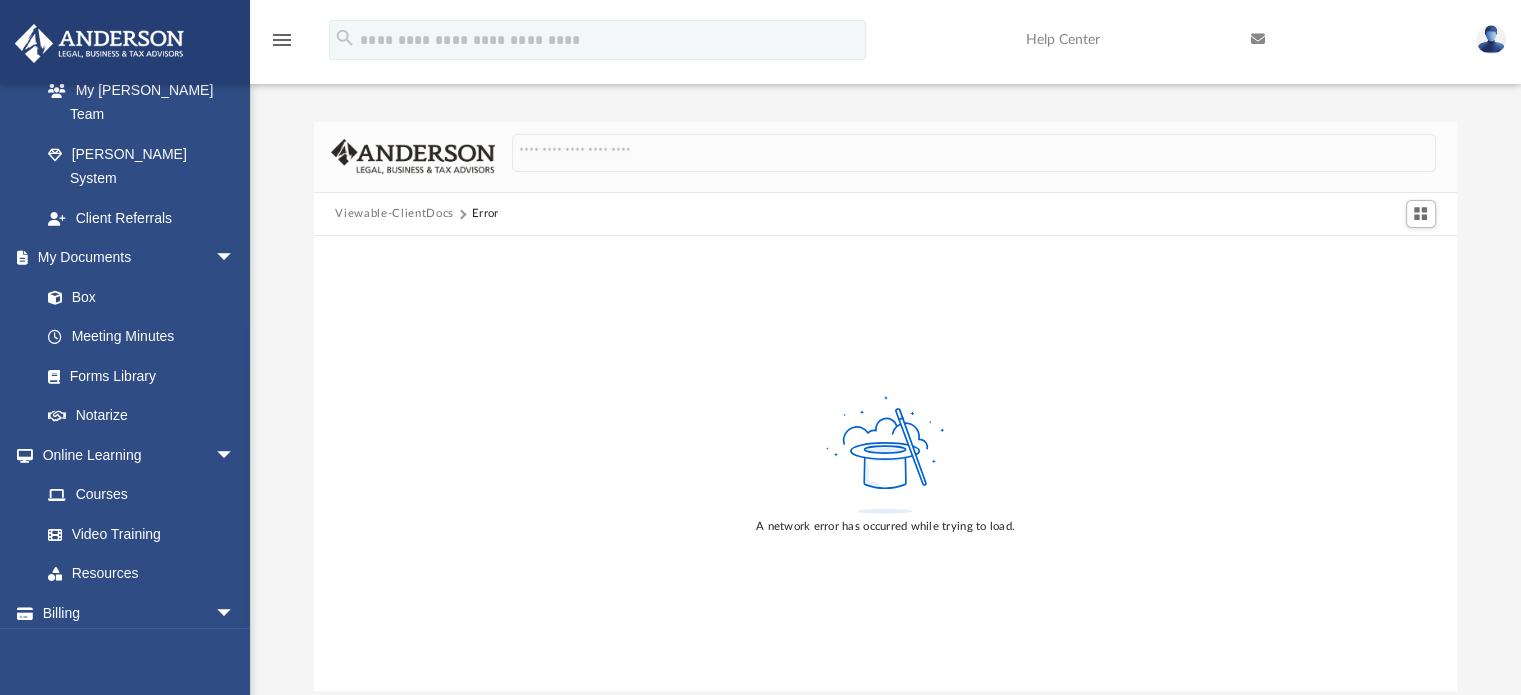 click on "Viewable-ClientDocs" at bounding box center [394, 214] 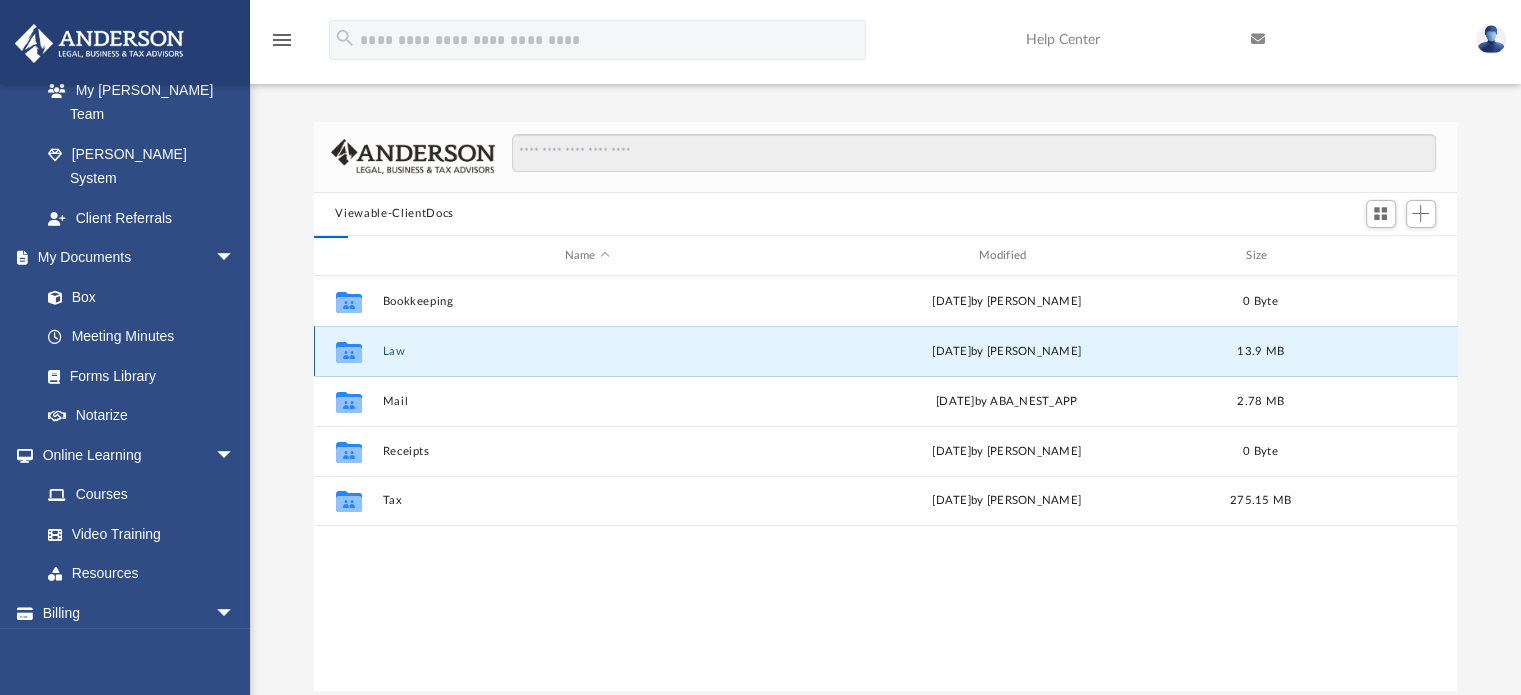 scroll, scrollTop: 16, scrollLeft: 16, axis: both 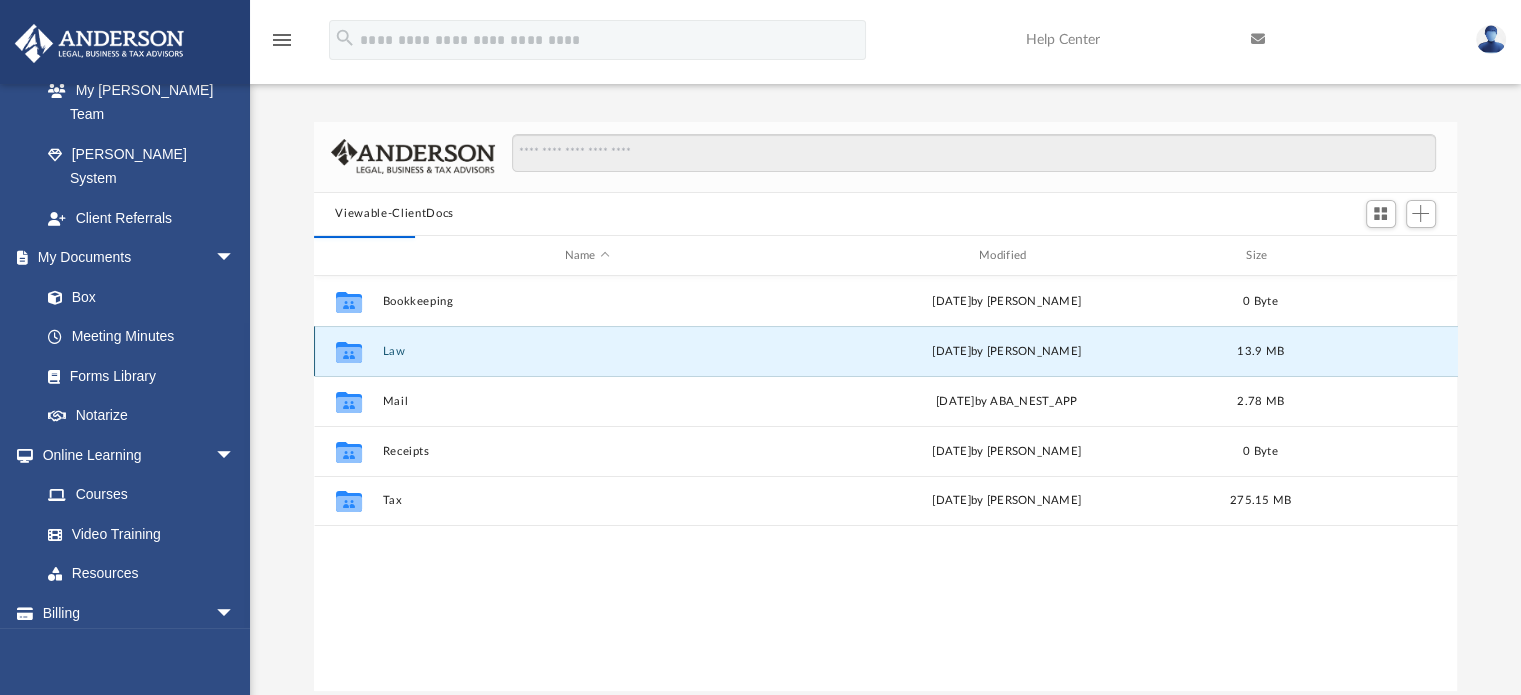 click on "Law" at bounding box center [587, 351] 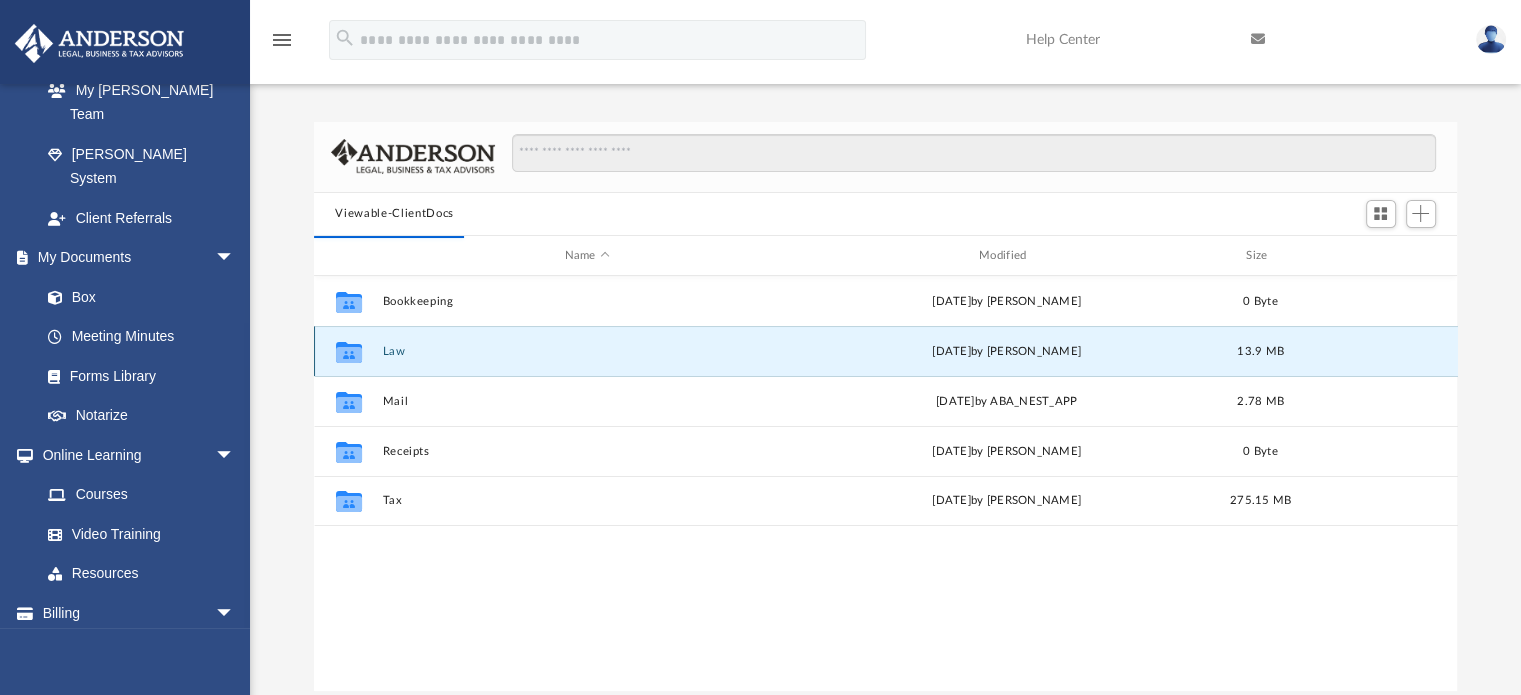 click 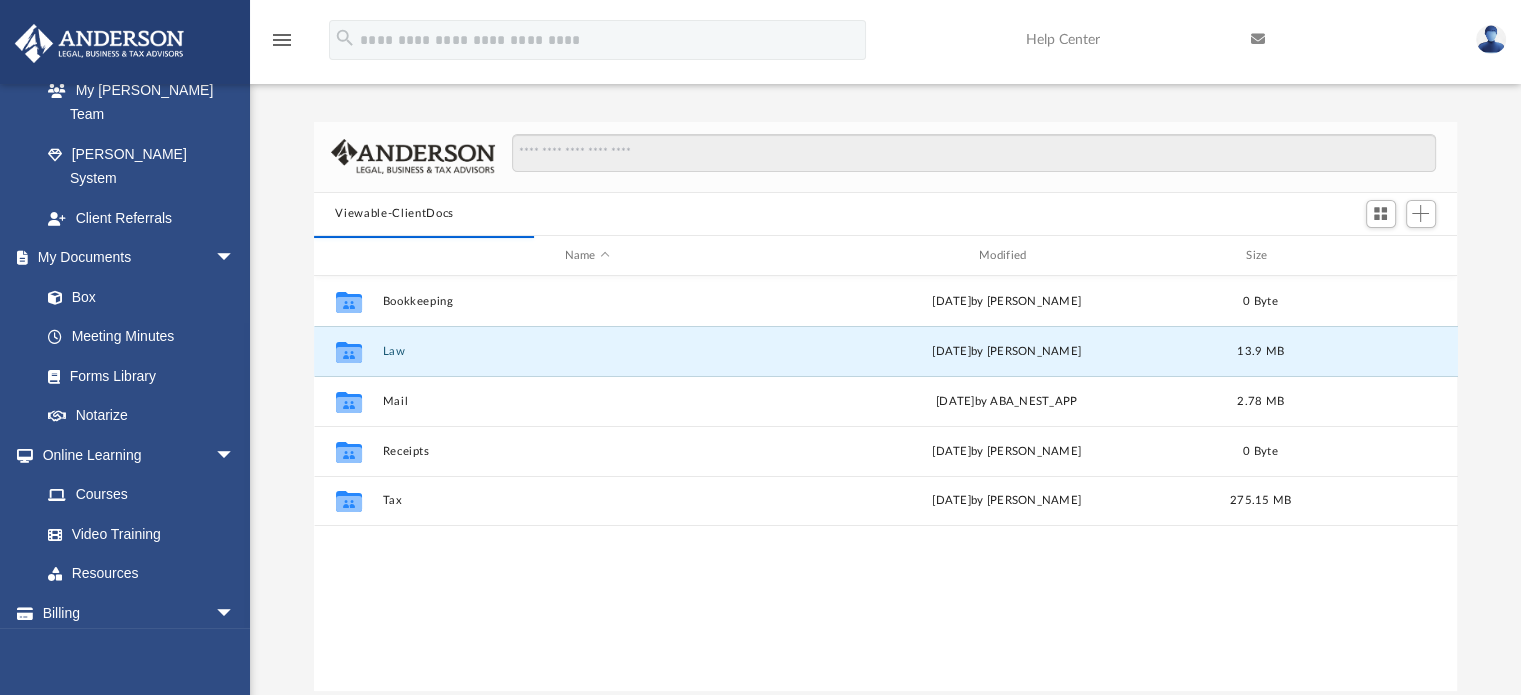 click on "Difficulty viewing your box folder? You can also access your account directly on  box.com  outside of the portal.  No Client Folder Found - Please contact   your team   for assistance.  Viewable-ClientDocs Name    Modified    Size    Collaborated Folder Bookkeeping Tue Mar 19 2024  by Charles Rogler 0 Byte Collaborated Folder Law Wed May 21 2025  by Cynthia Peters 13.9 MB Collaborated Folder Mail Mon Jul 7 2025  by ABA_NEST_APP 2.78 MB Collaborated Folder Receipts Tue Mar 19 2024  by Charles Rogler 0 Byte Collaborated Folder Tax Wed Apr 16 2025  by Jasmine Splunge 275.15 MB Complete ..." at bounding box center (885, 406) 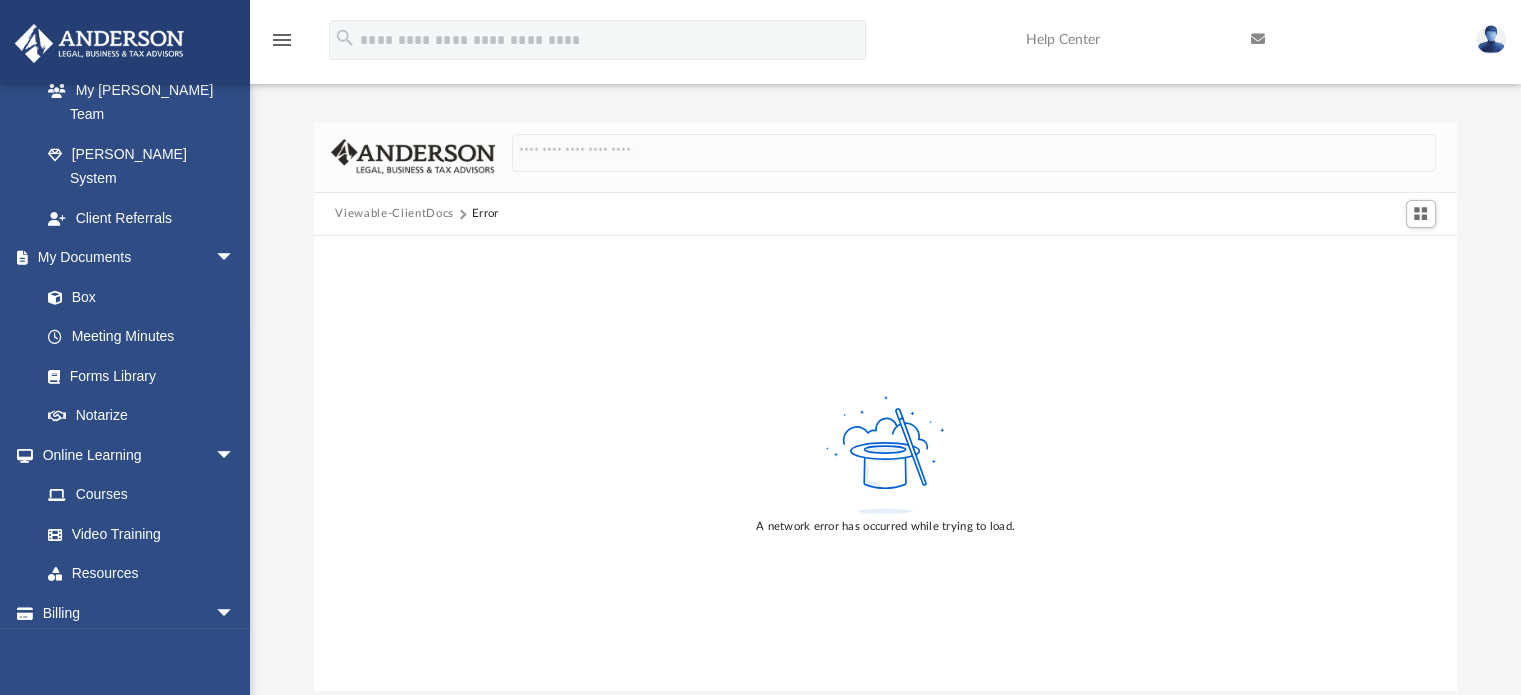 click on "Viewable-ClientDocs" at bounding box center [394, 214] 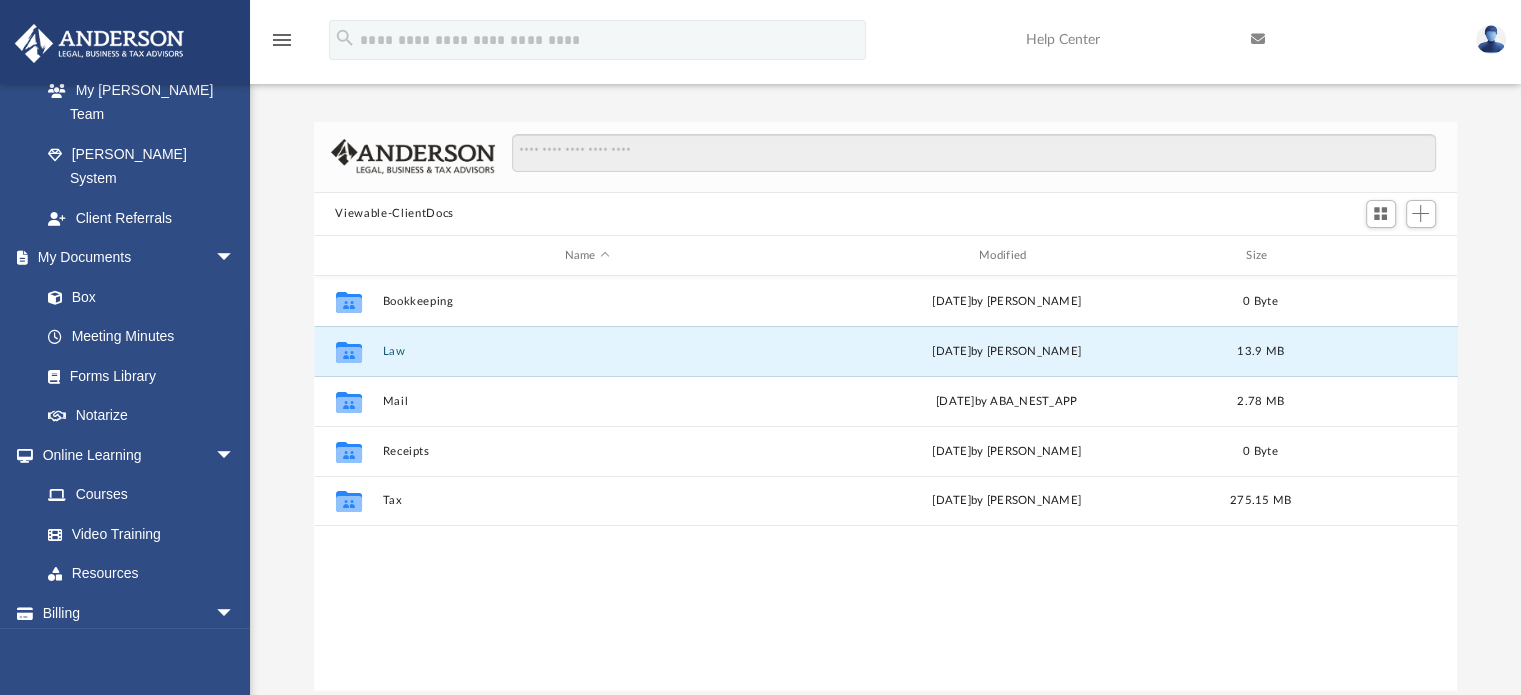 scroll, scrollTop: 16, scrollLeft: 16, axis: both 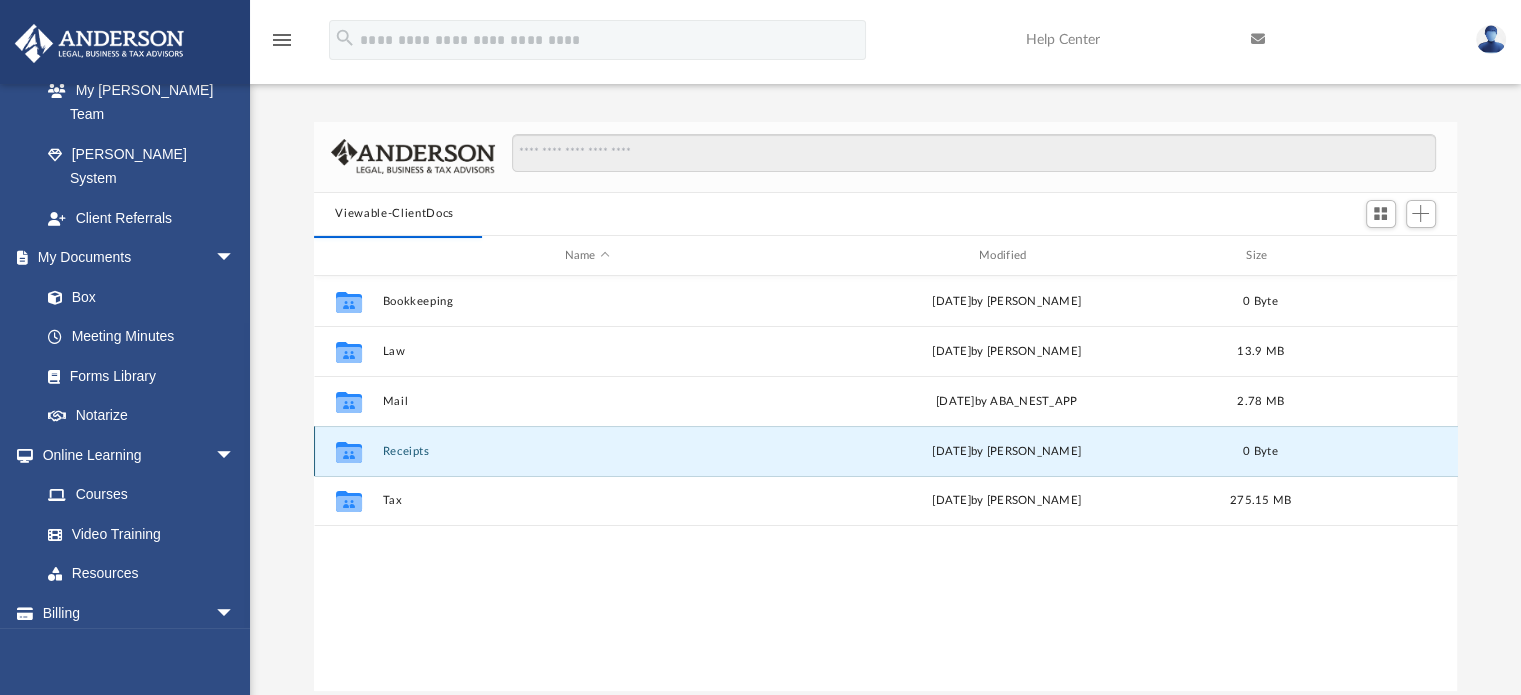 click on "Receipts" at bounding box center [587, 451] 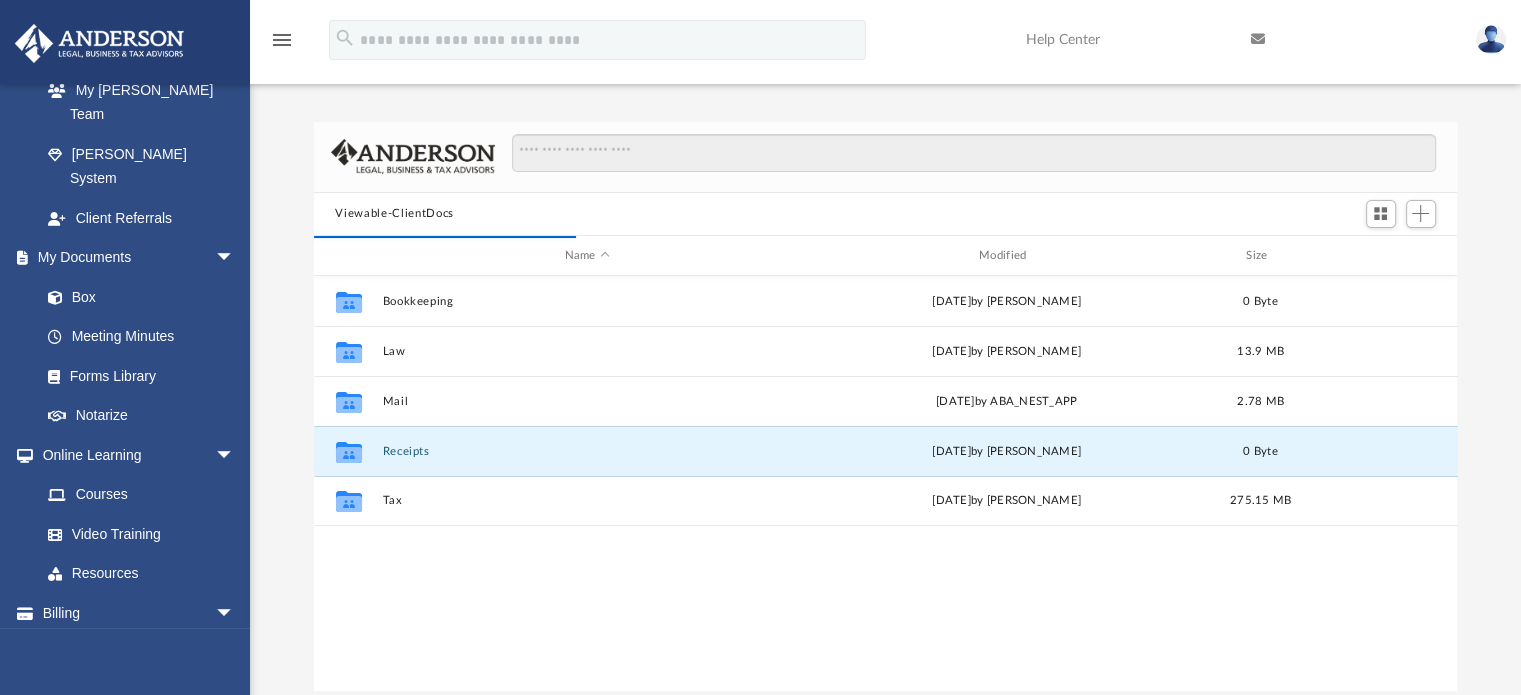 click on "Collaborated Folder Bookkeeping Tue Mar 19 2024  by Charles Rogler 0 Byte Collaborated Folder Law Wed May 21 2025  by Cynthia Peters 13.9 MB Collaborated Folder Mail Mon Jul 7 2025  by ABA_NEST_APP 2.78 MB Collaborated Folder Receipts Tue Mar 19 2024  by Charles Rogler 0 Byte Collaborated Folder Tax Wed Apr 16 2025  by Jasmine Splunge 275.15 MB" at bounding box center [886, 483] 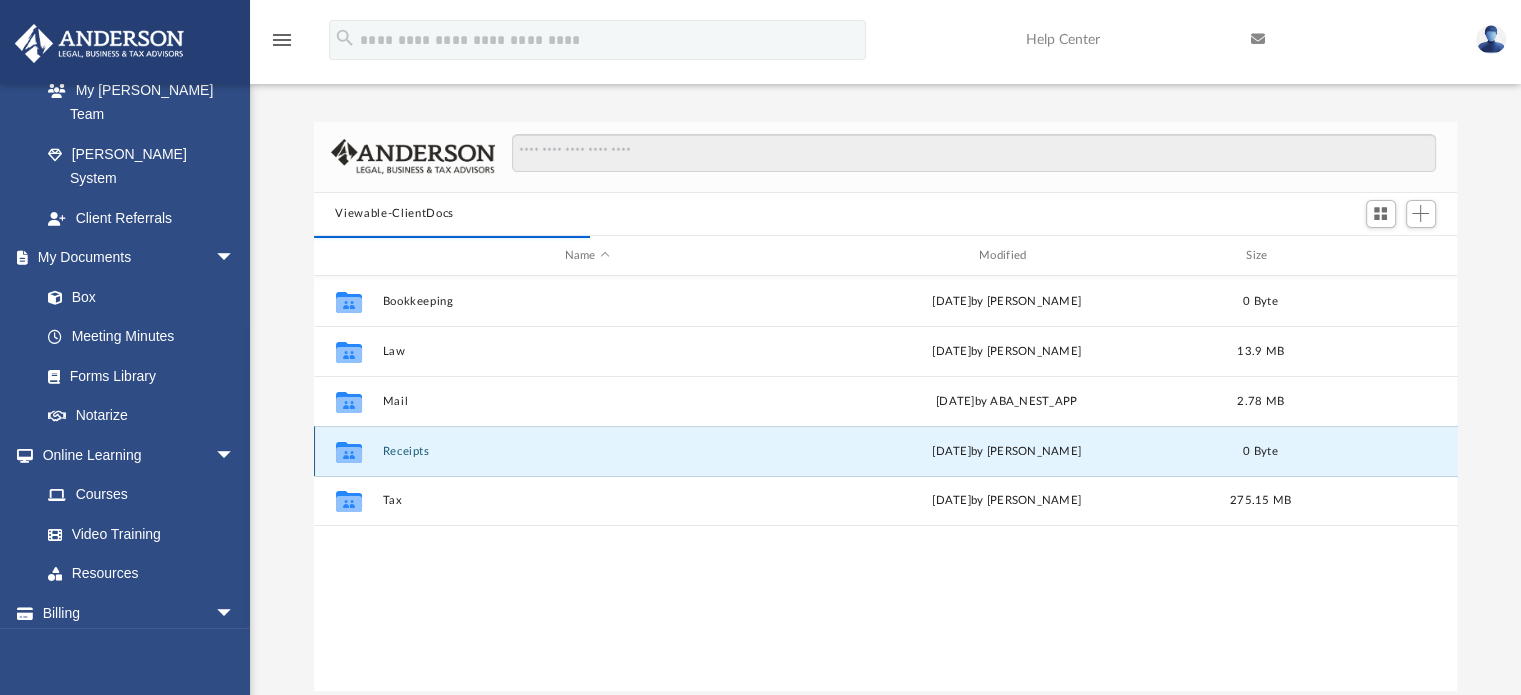 click on "Receipts" at bounding box center (587, 451) 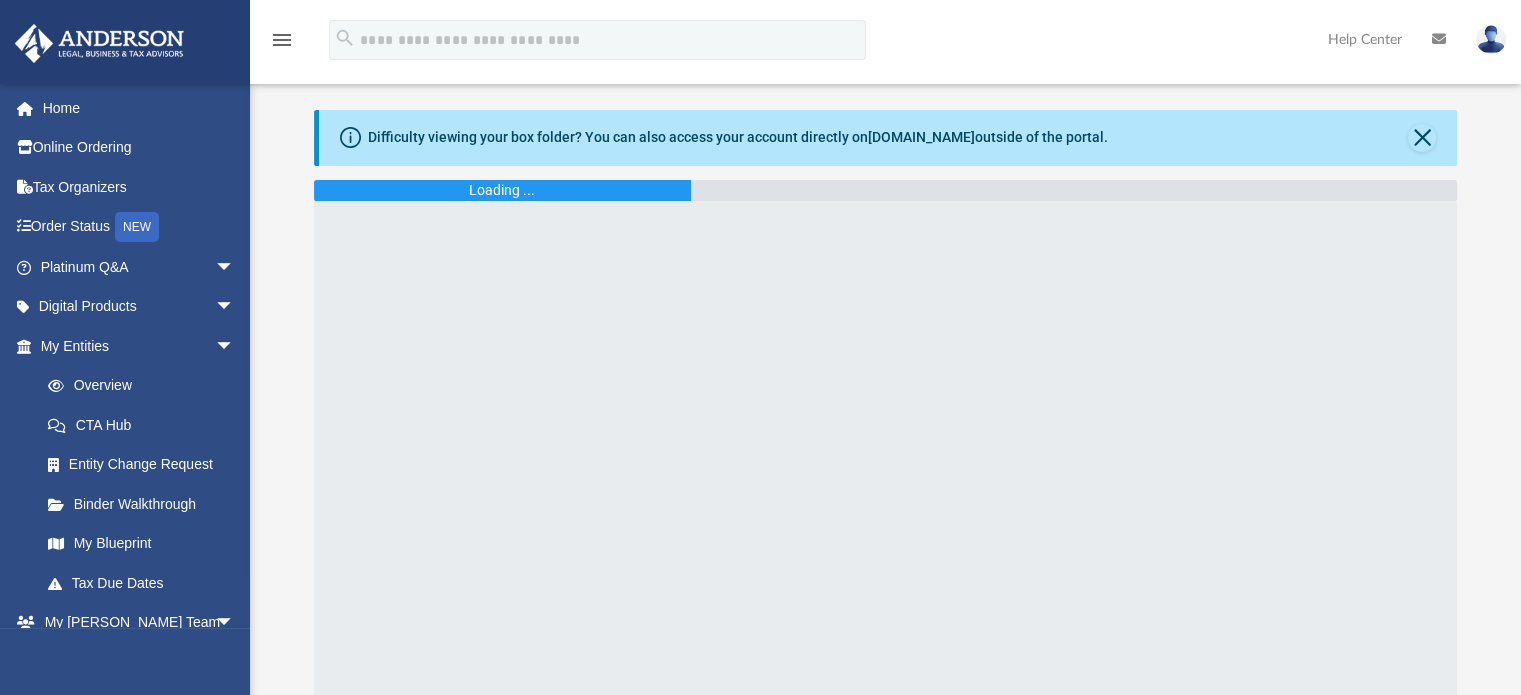 scroll, scrollTop: 36, scrollLeft: 0, axis: vertical 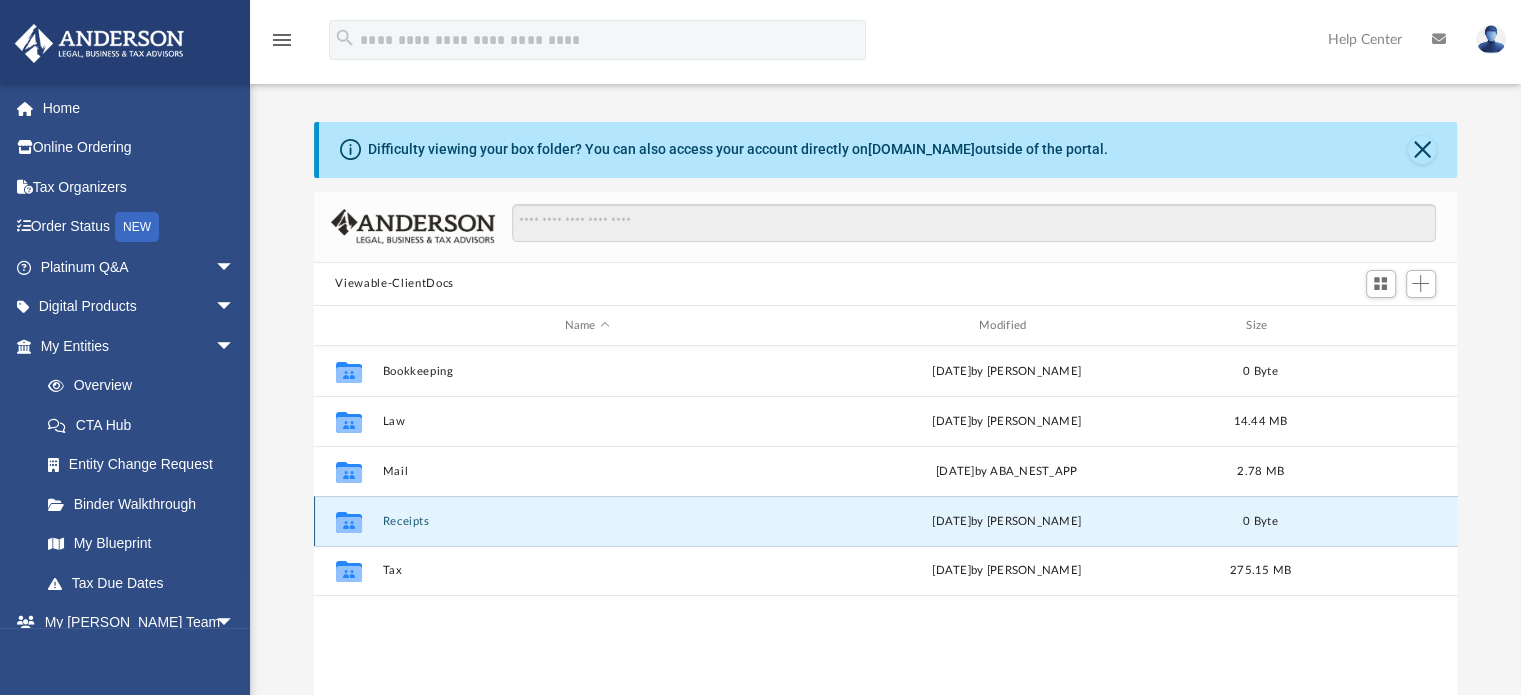 click on "Receipts" at bounding box center [587, 521] 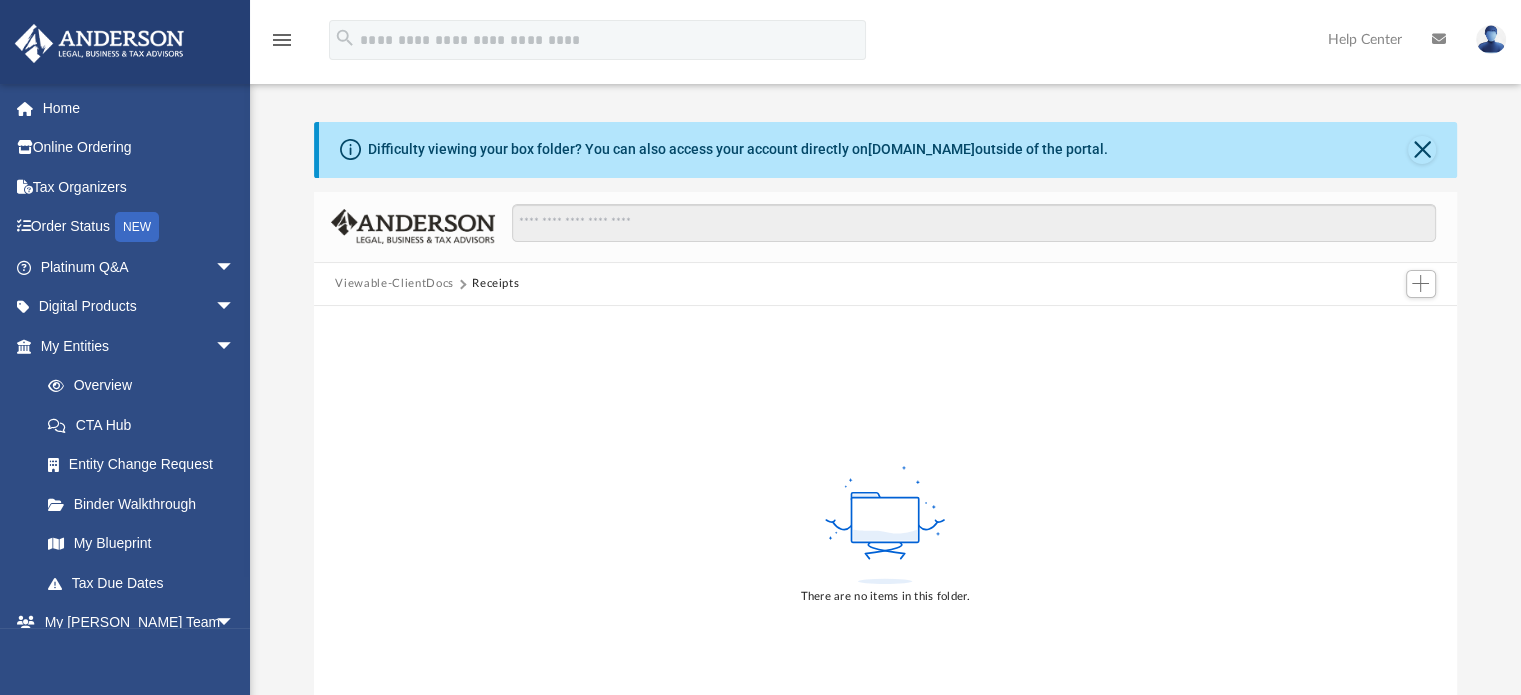 click on "Viewable-ClientDocs" at bounding box center [394, 284] 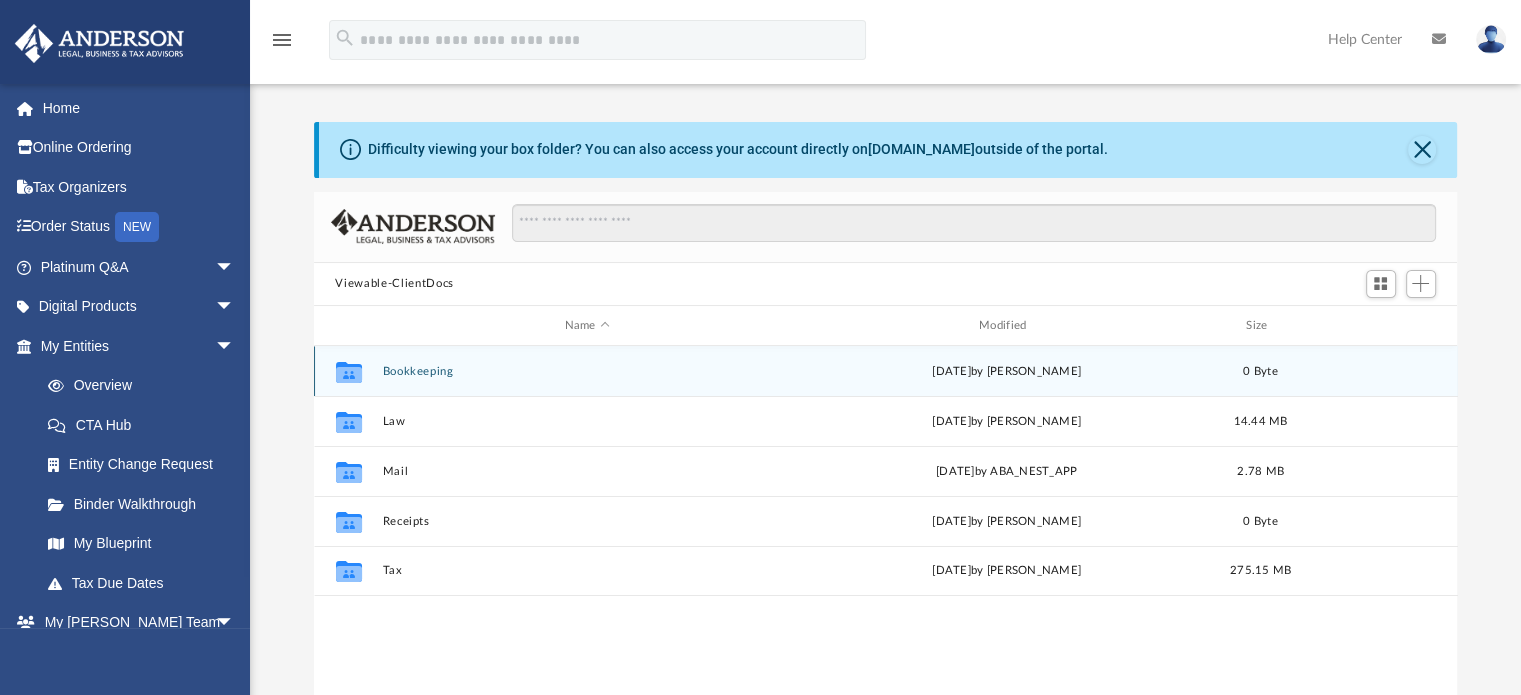 scroll, scrollTop: 16, scrollLeft: 16, axis: both 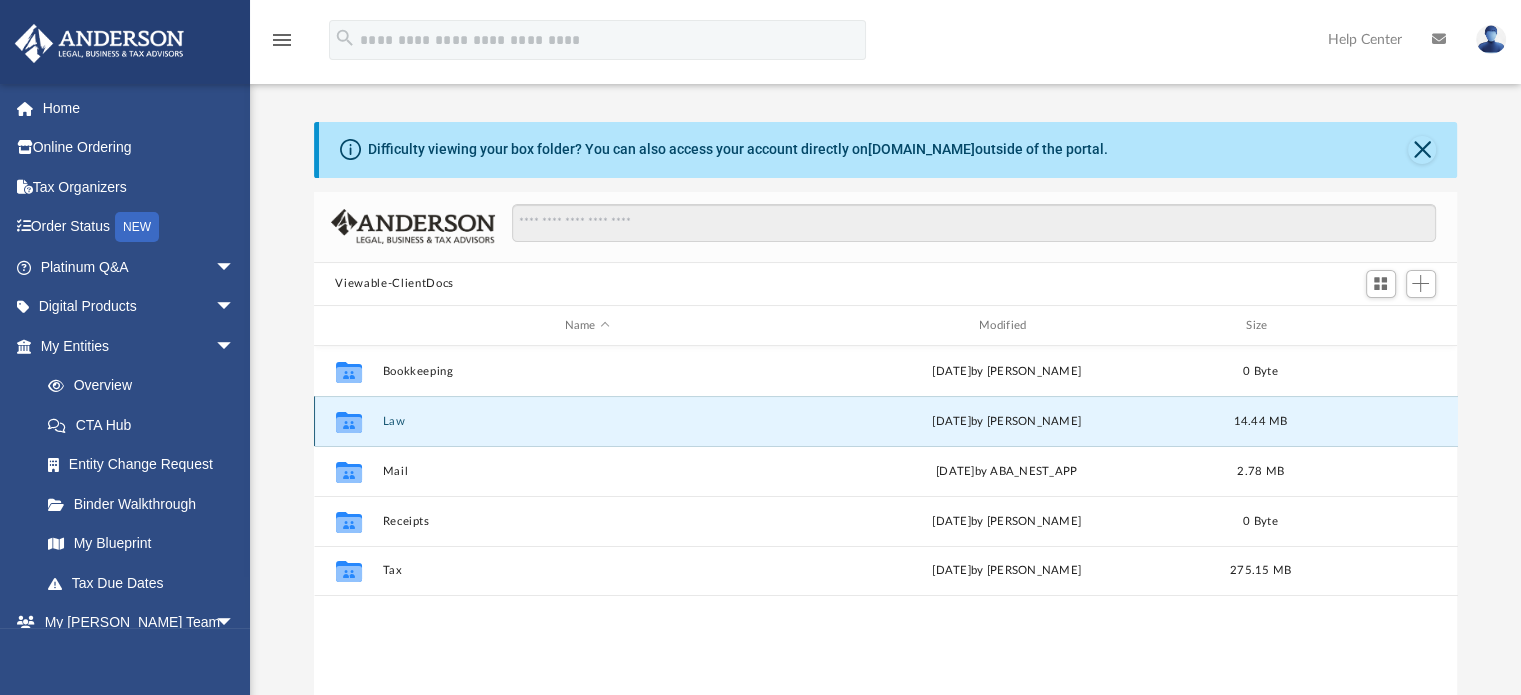 click on "Law" at bounding box center (587, 421) 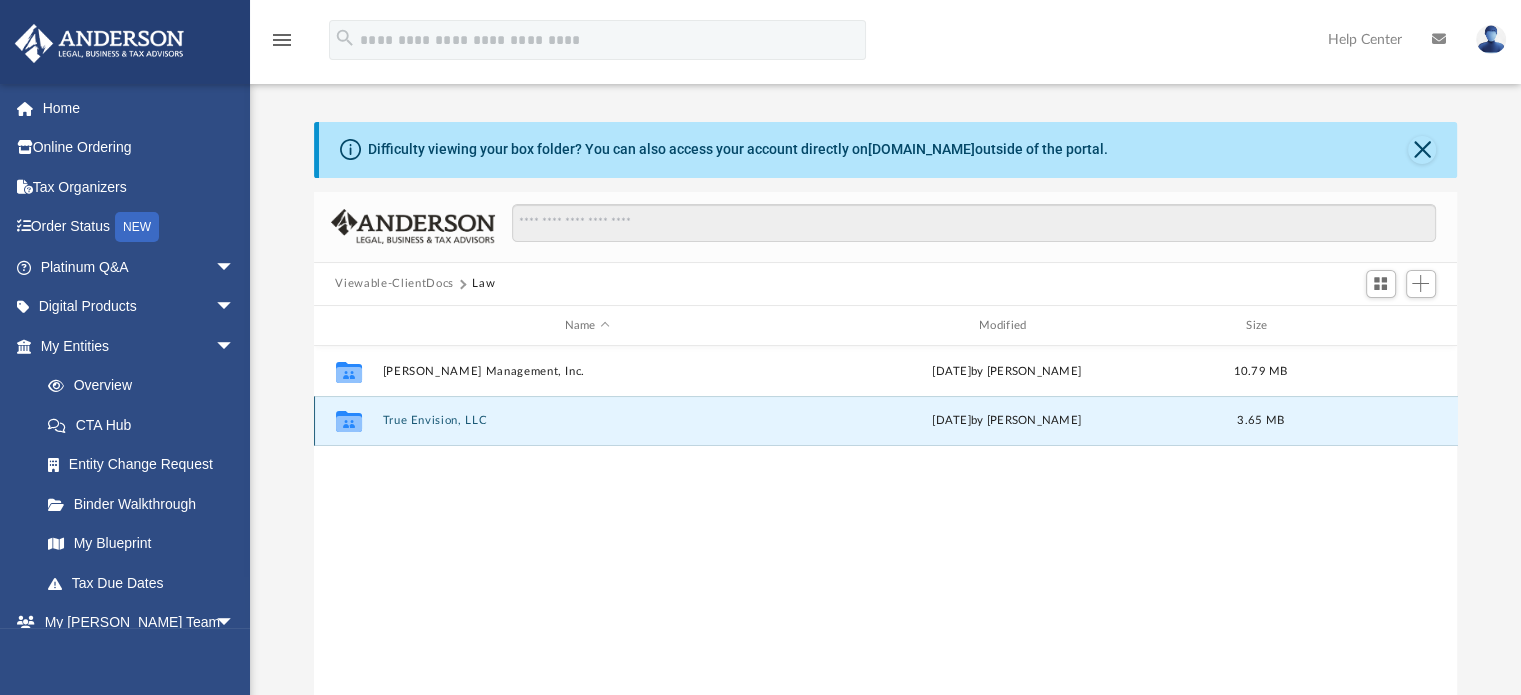 click on "True Envision, LLC" at bounding box center (587, 421) 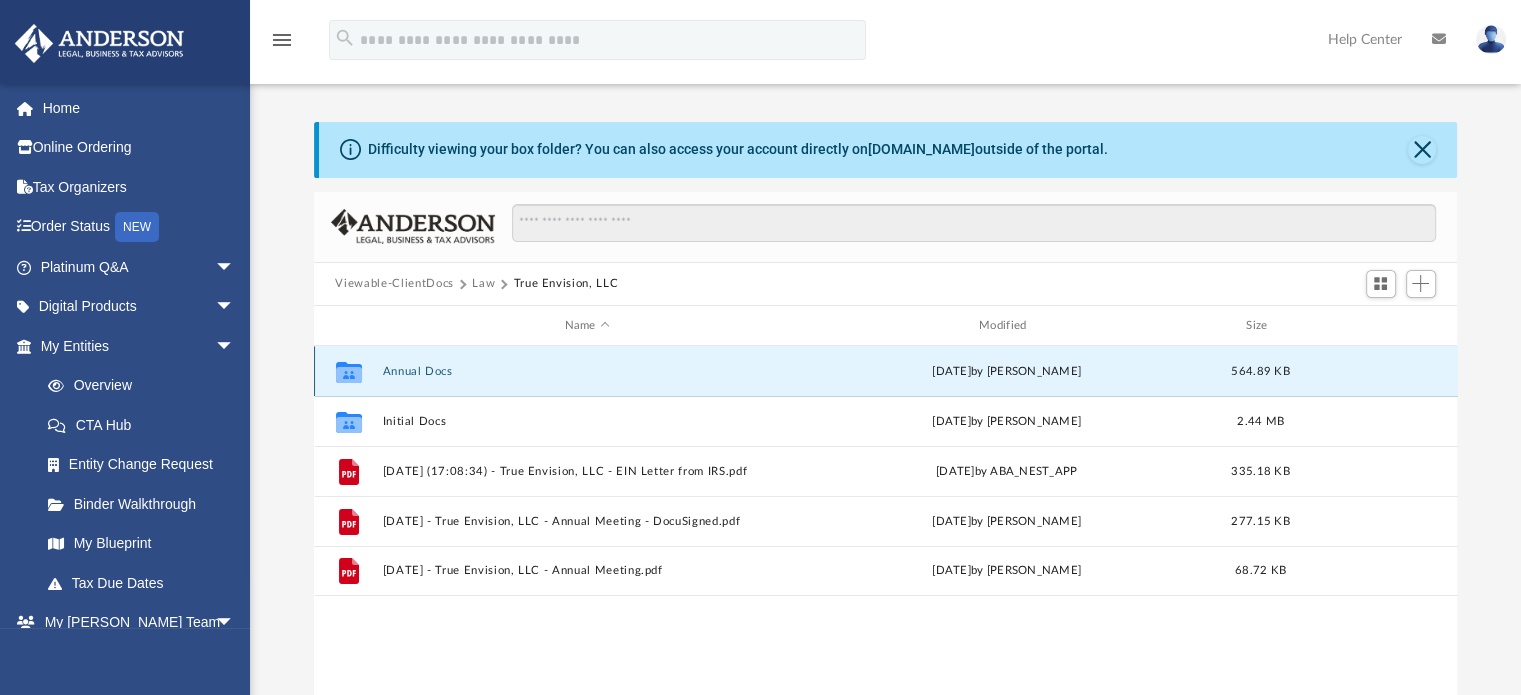 click on "Annual Docs" at bounding box center (587, 371) 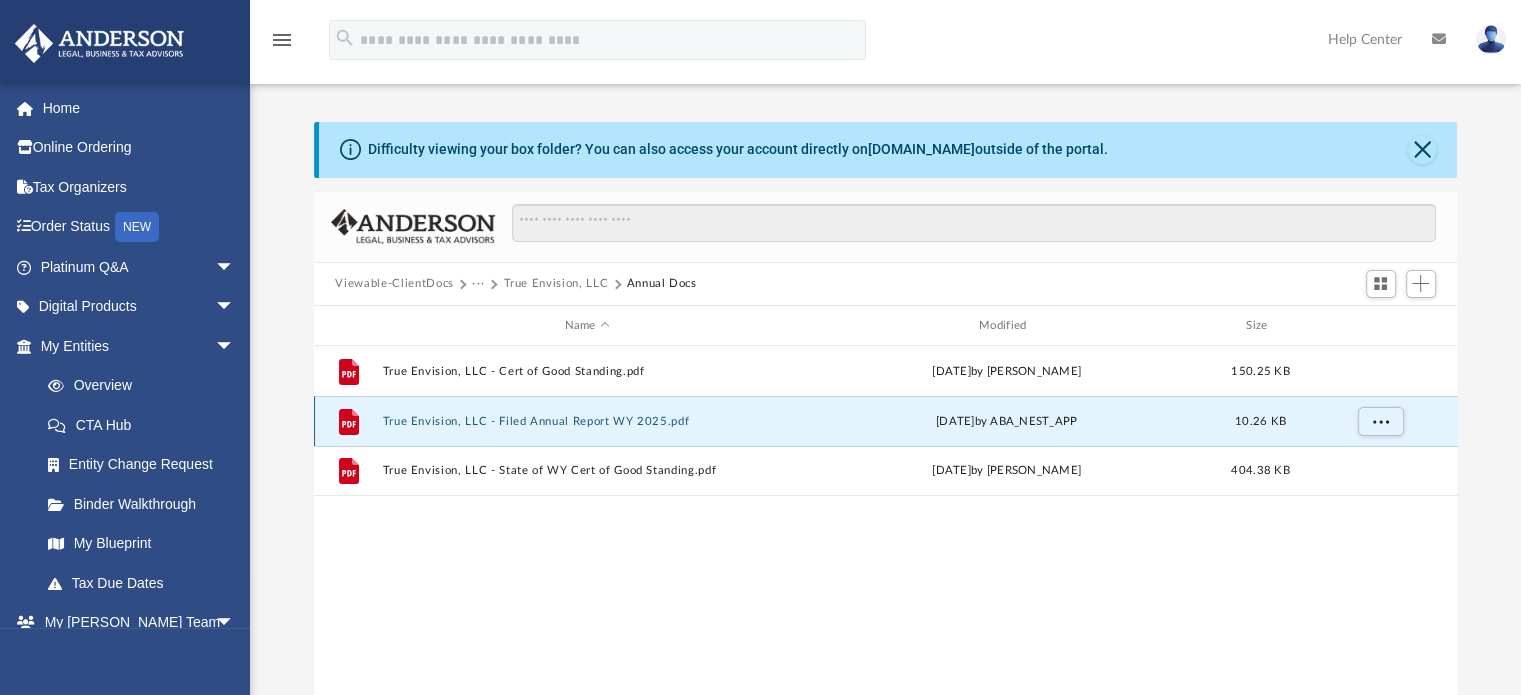 click on "True Envision, LLC - Filed Annual Report WY 2025.pdf" at bounding box center (587, 421) 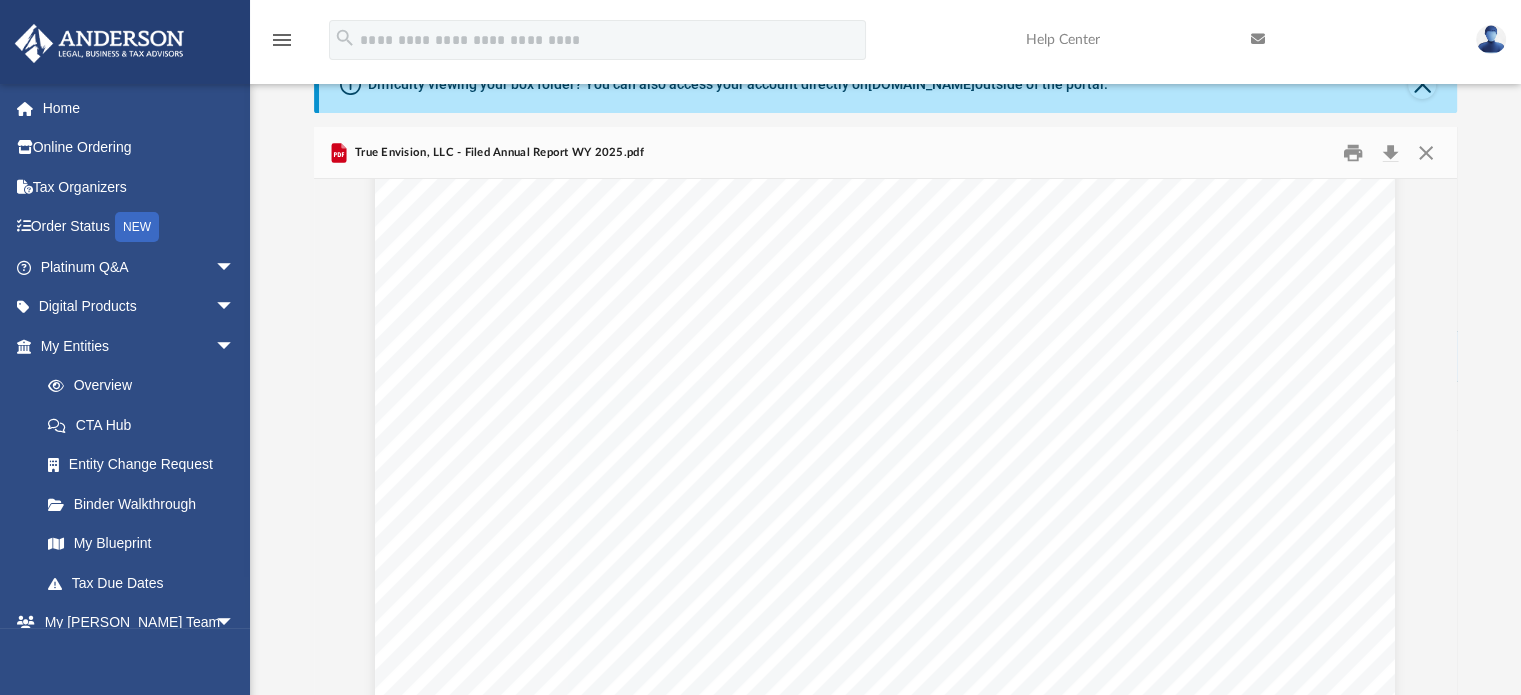 scroll, scrollTop: 2183, scrollLeft: 0, axis: vertical 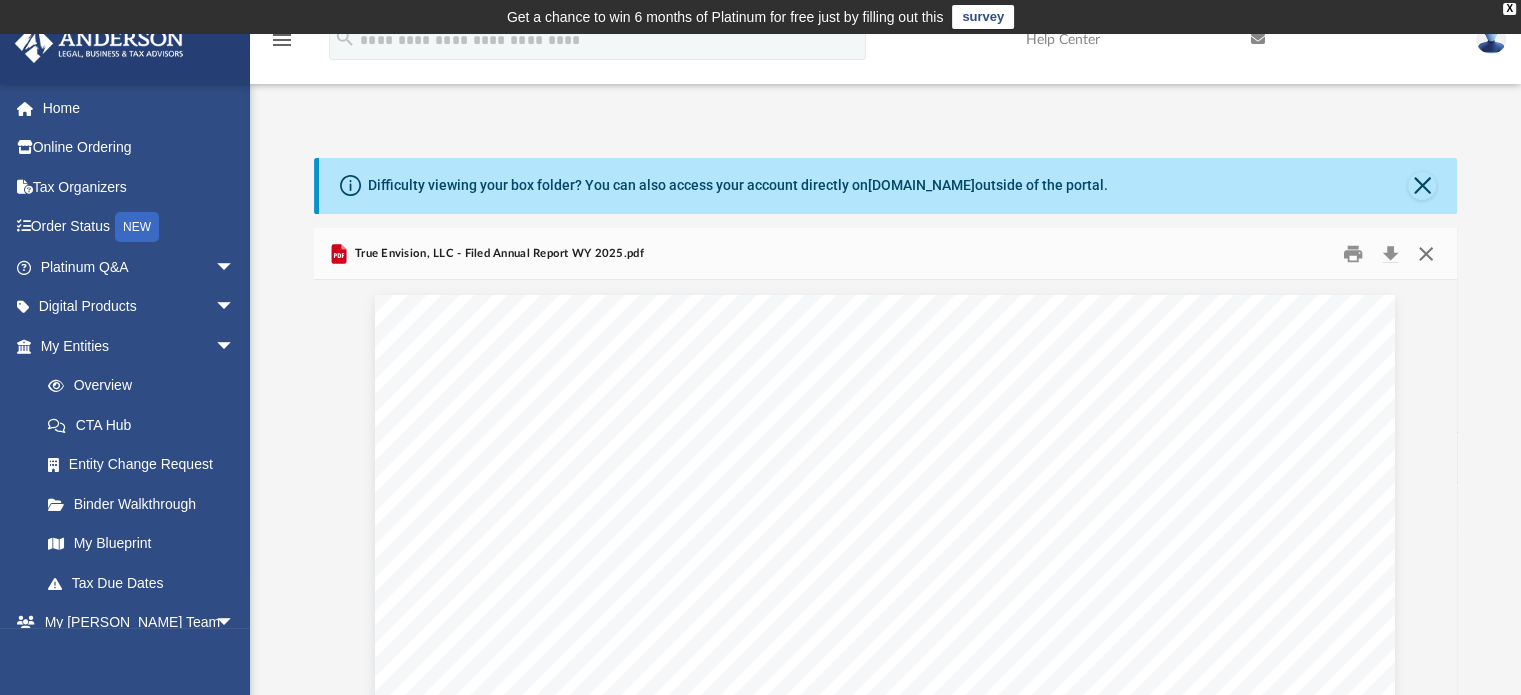 click at bounding box center (1426, 253) 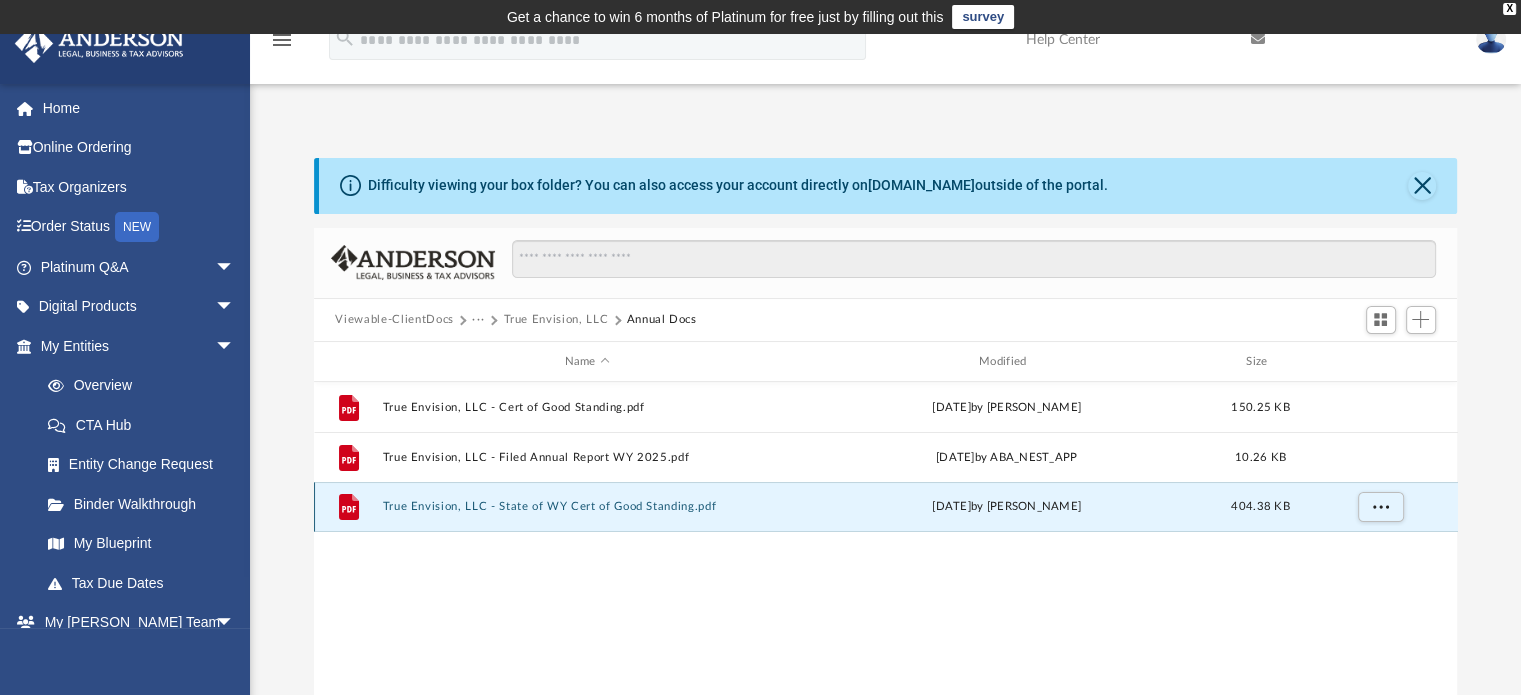 click on "True Envision, LLC - State of WY Cert of Good Standing.pdf" at bounding box center (587, 507) 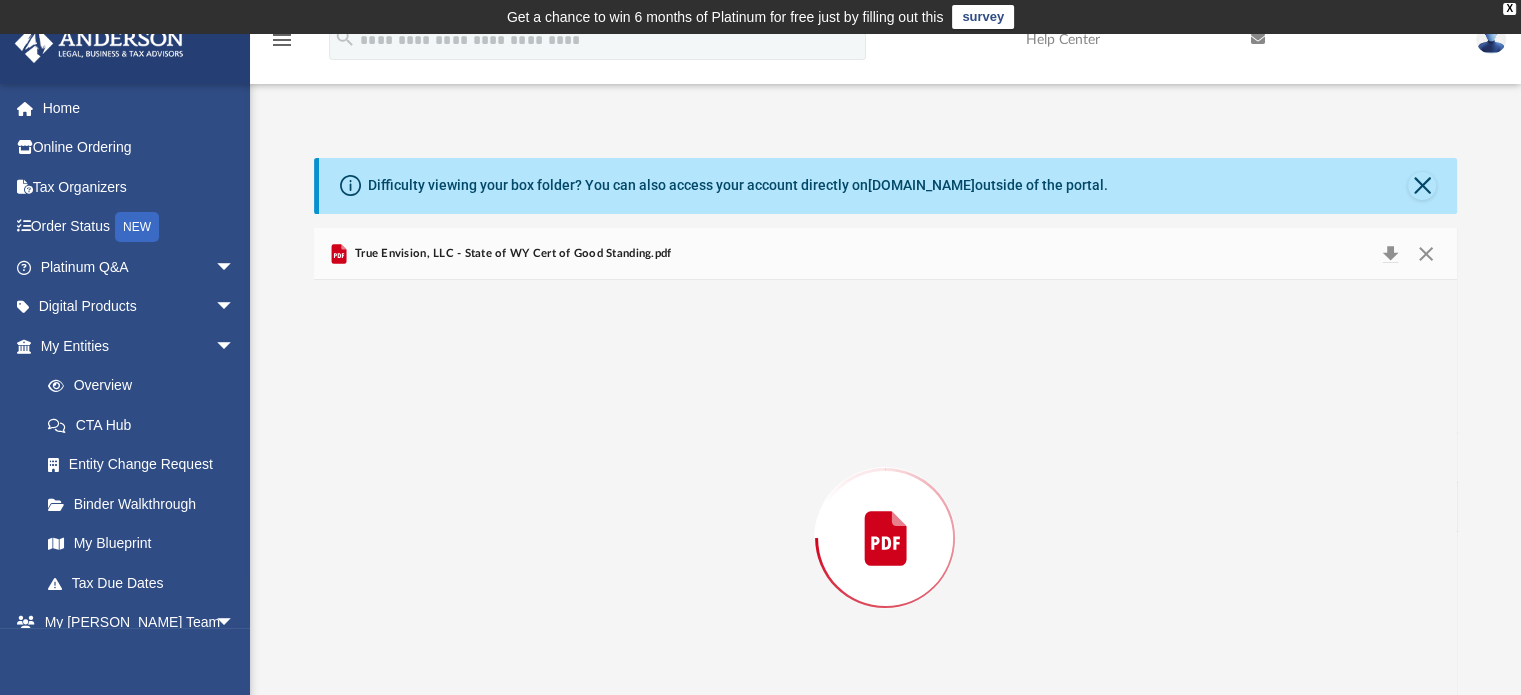 scroll, scrollTop: 101, scrollLeft: 0, axis: vertical 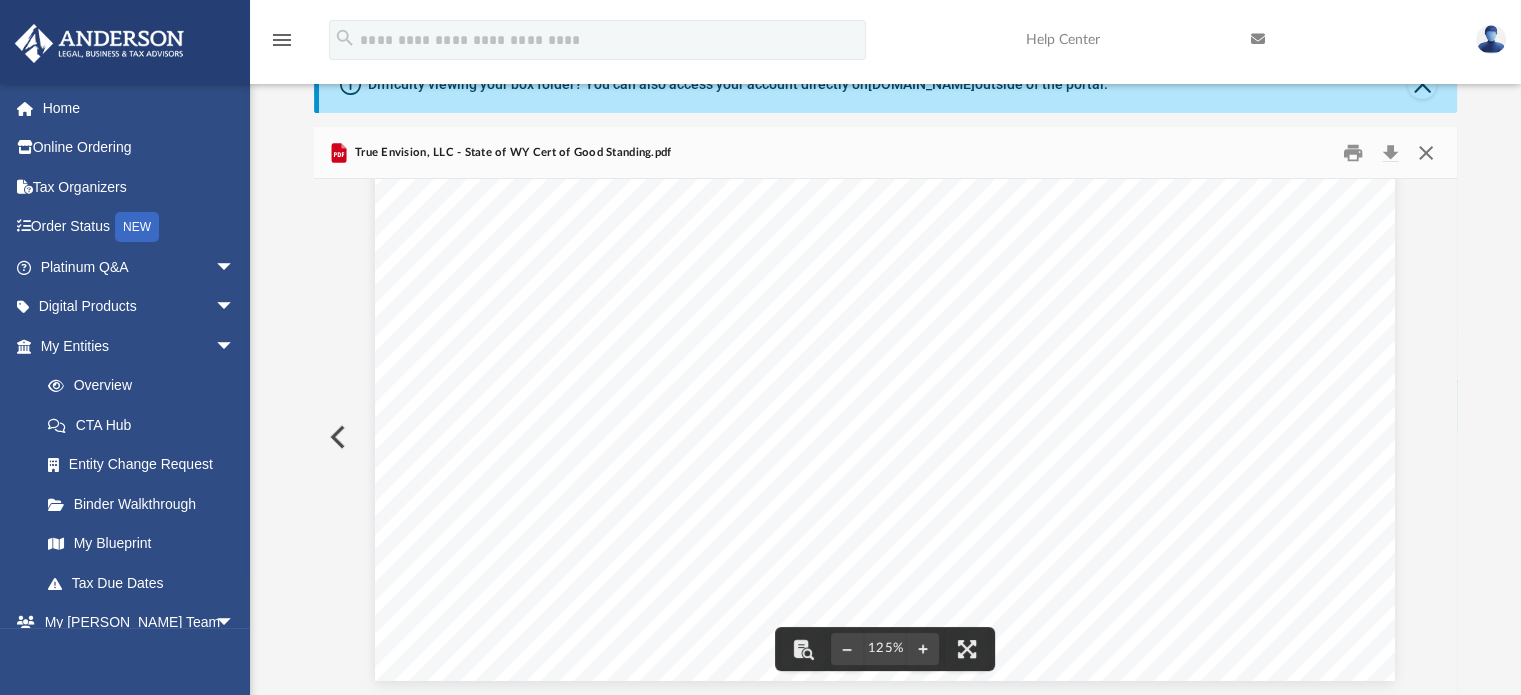 click at bounding box center (1426, 152) 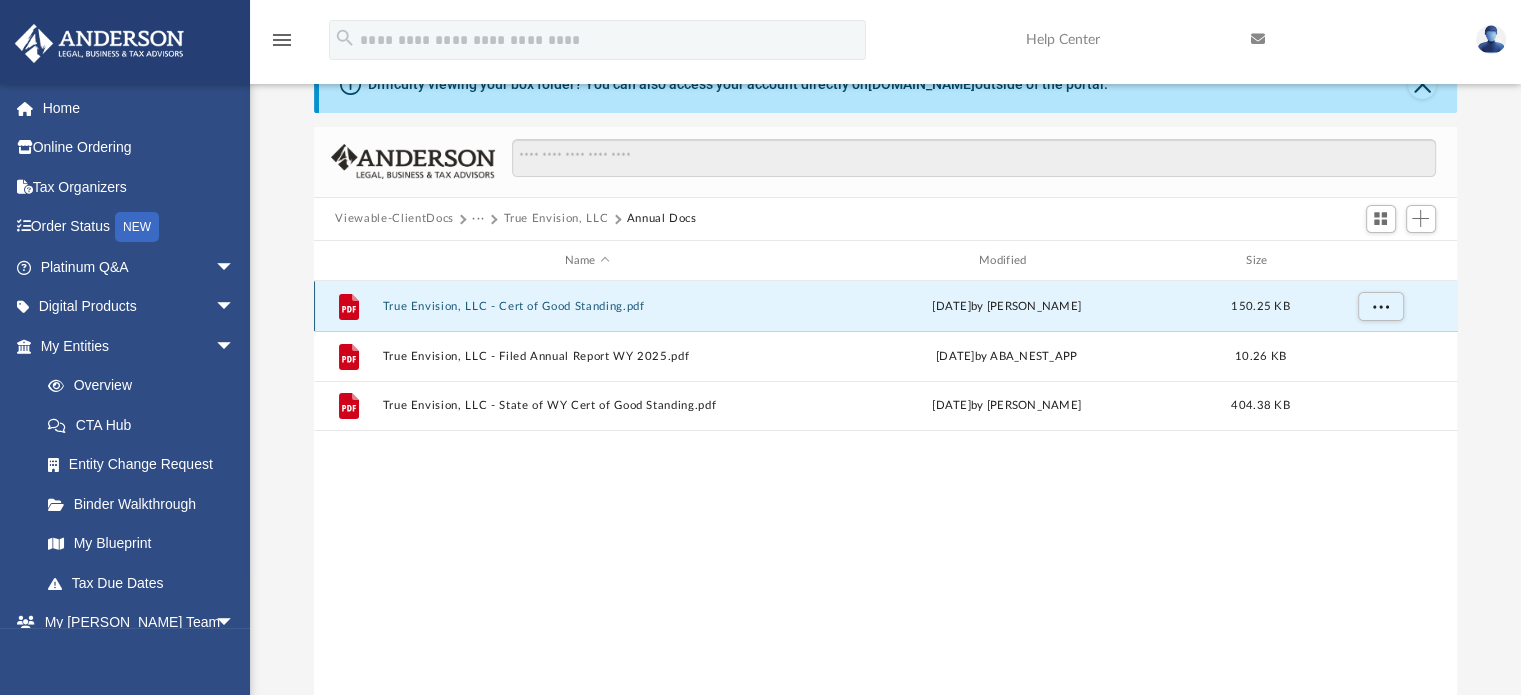 click on "True Envision, LLC - Cert of Good Standing.pdf" at bounding box center (587, 306) 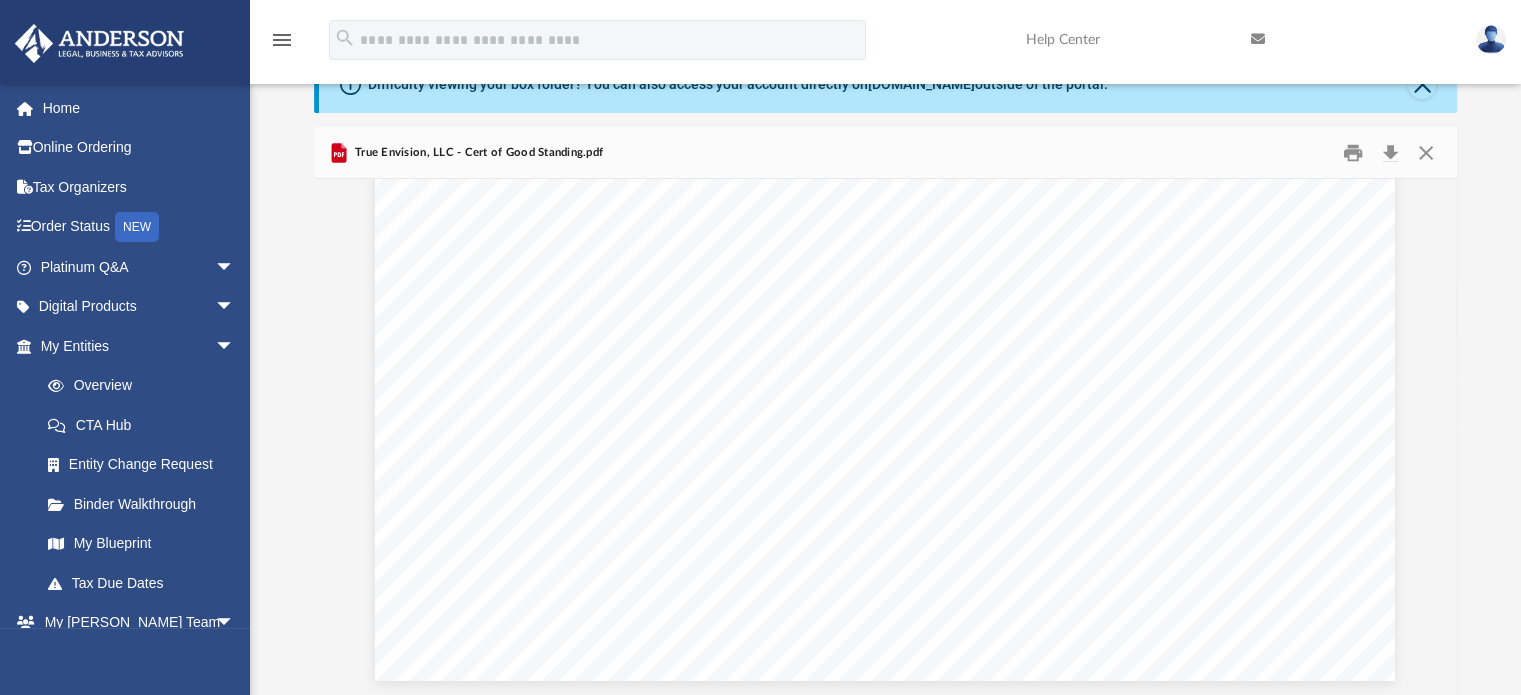 scroll, scrollTop: 0, scrollLeft: 0, axis: both 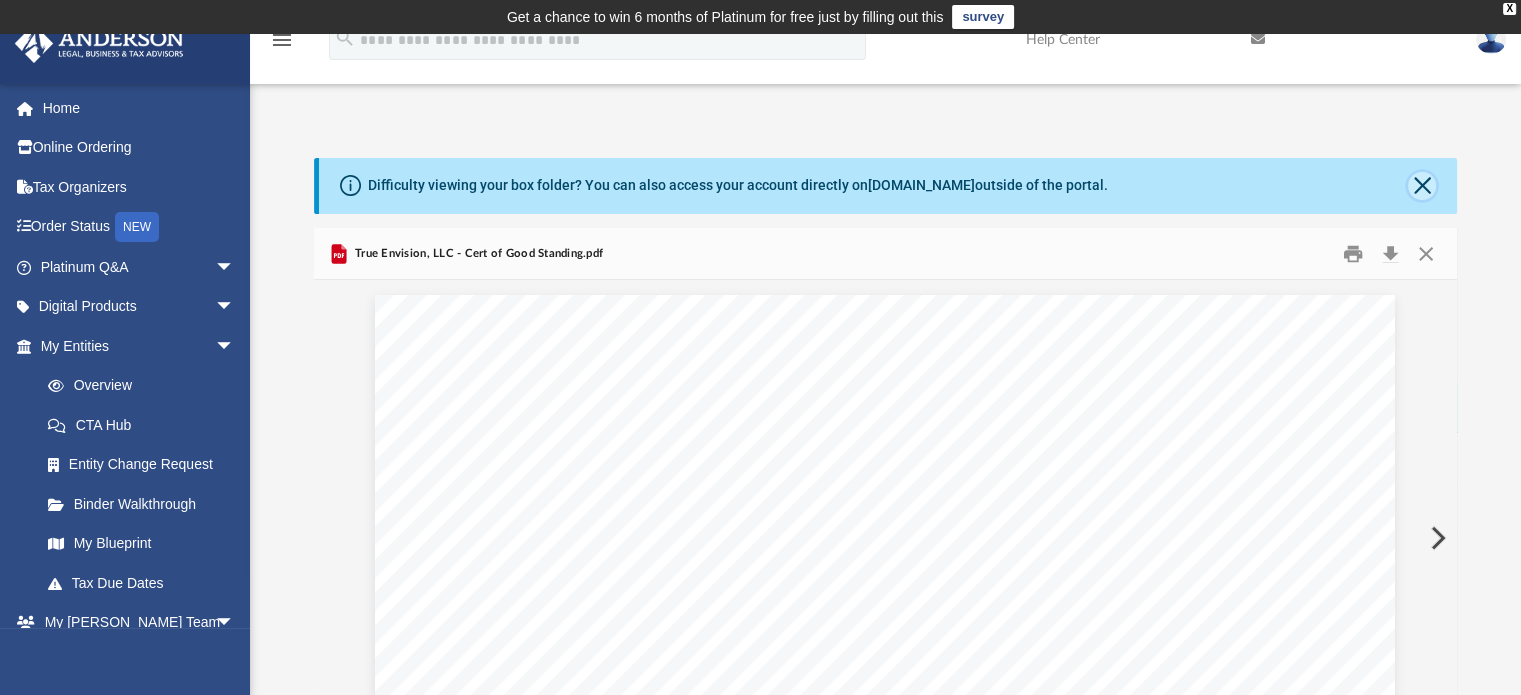 click 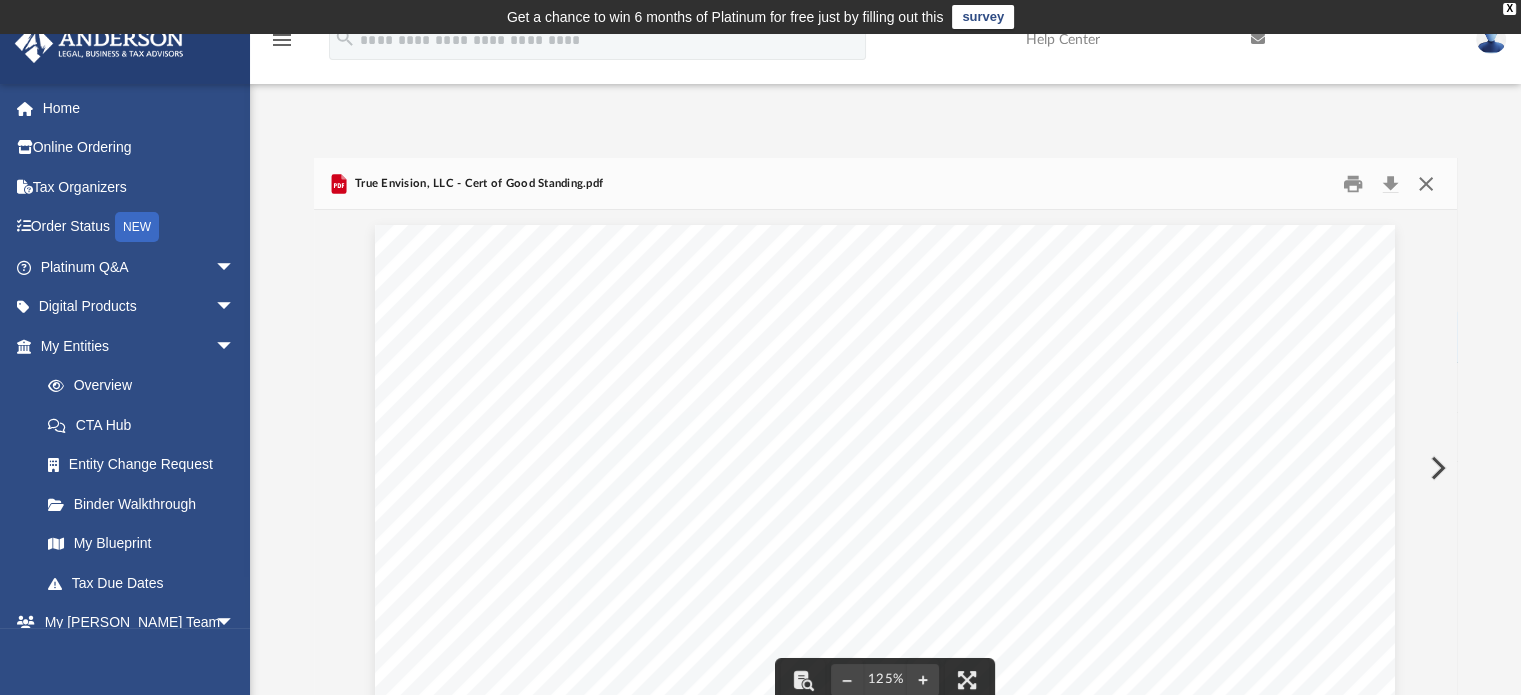 click at bounding box center (1426, 183) 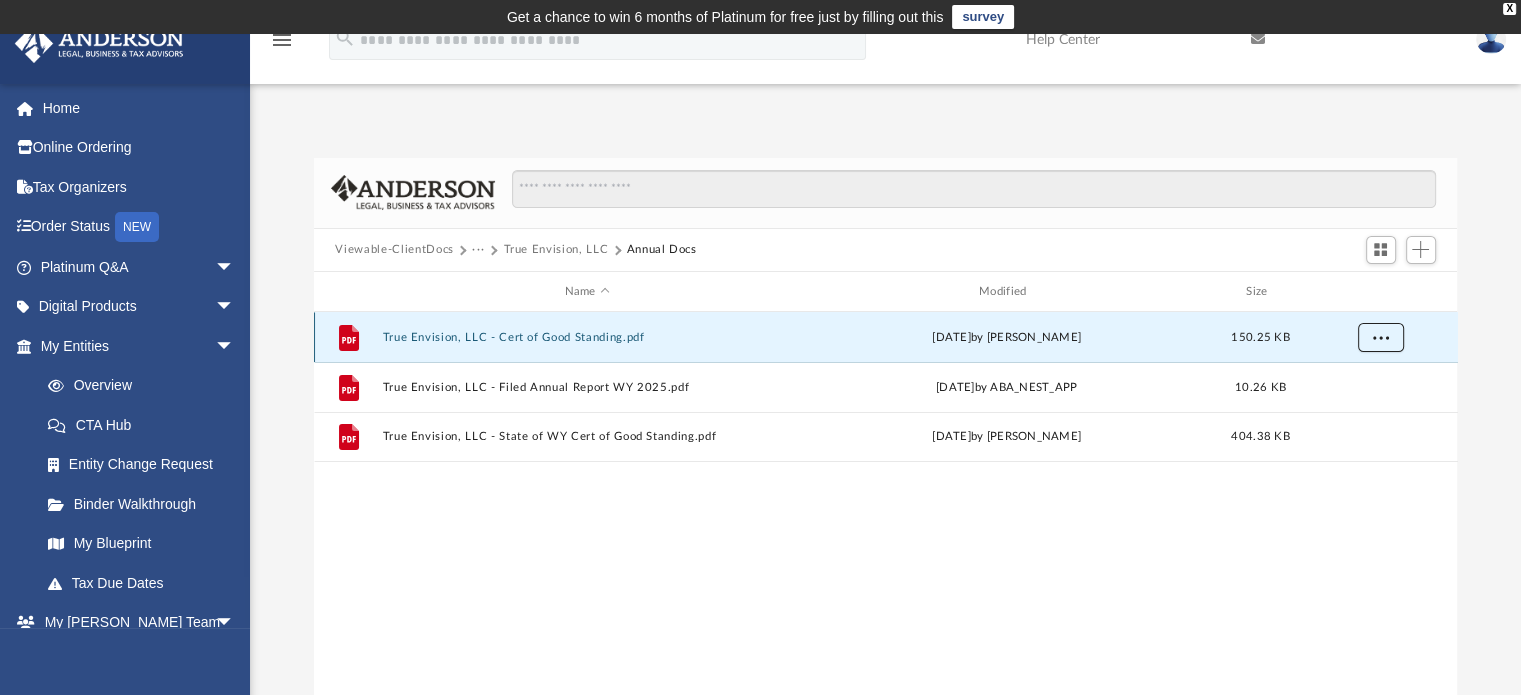 click at bounding box center [1380, 337] 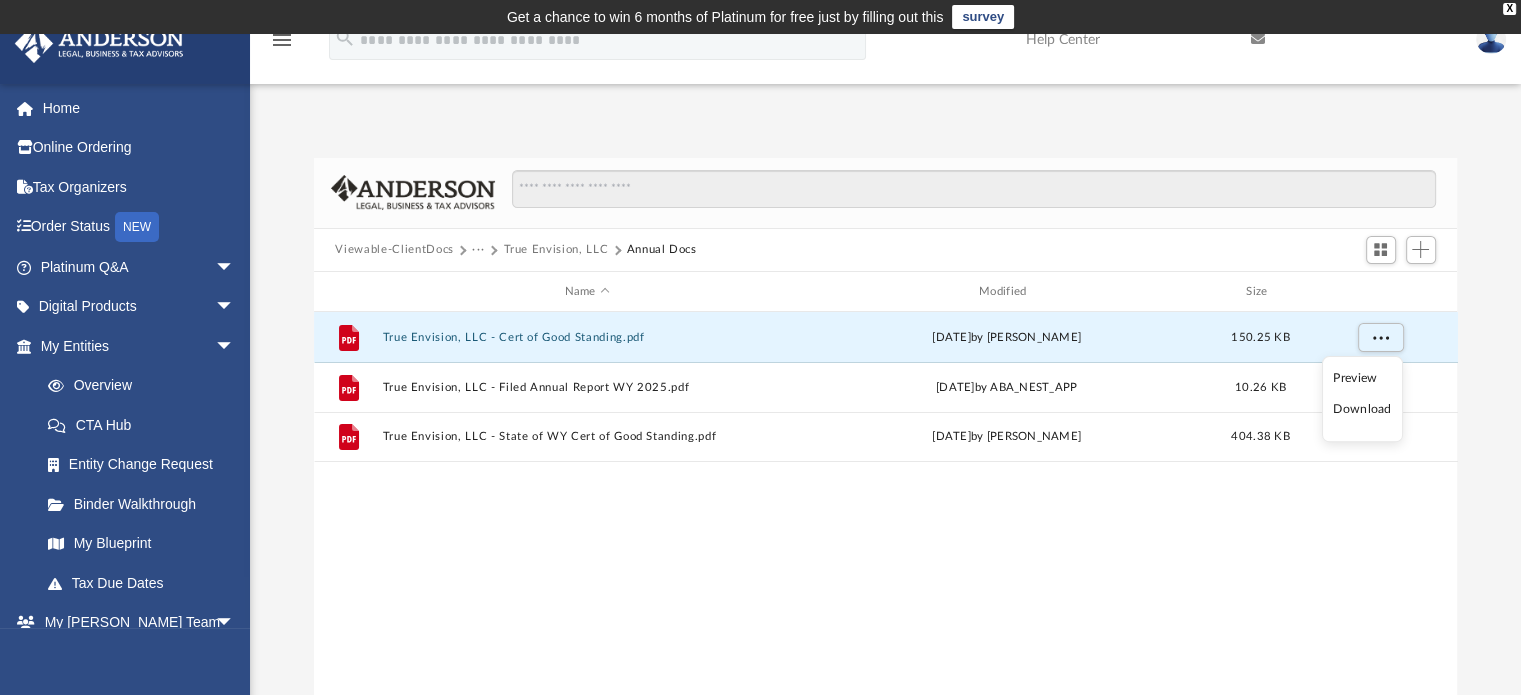 click on "Download" at bounding box center [1362, 409] 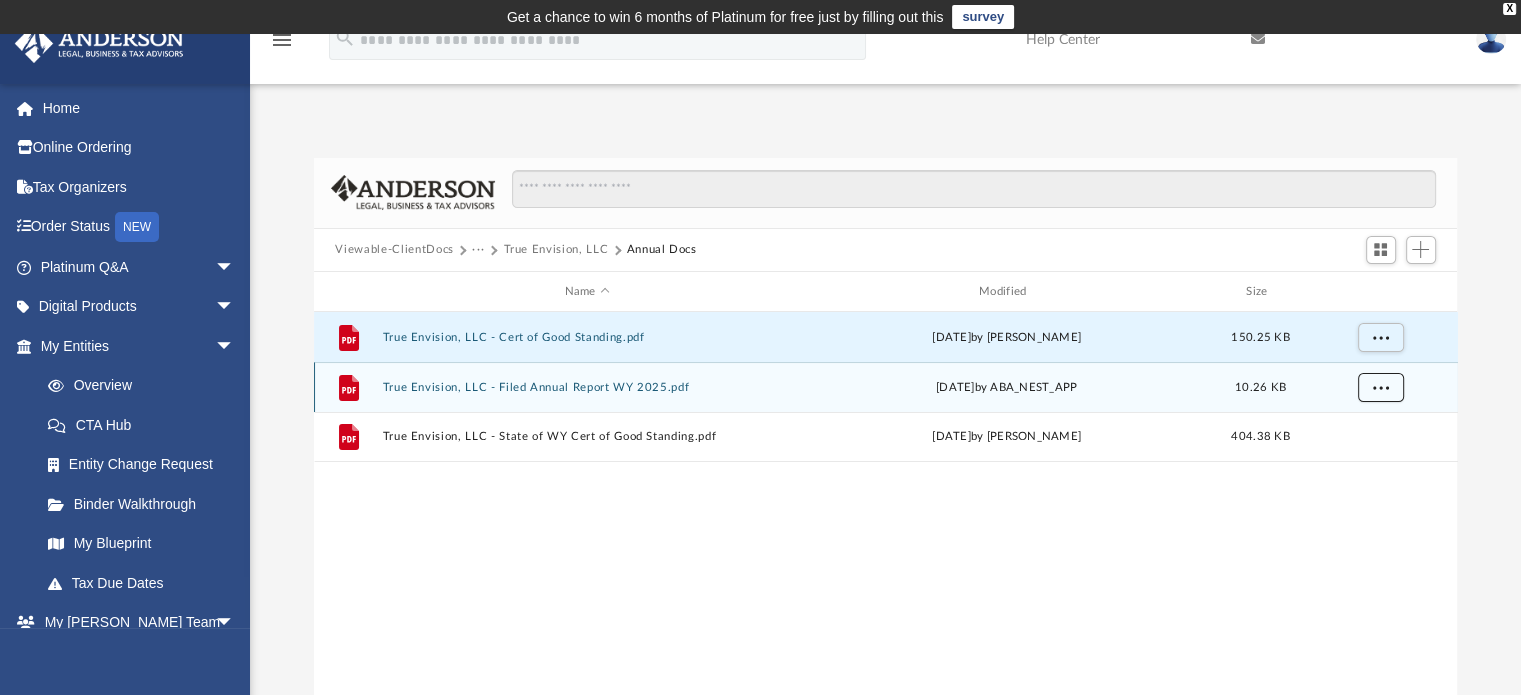 click at bounding box center [1380, 387] 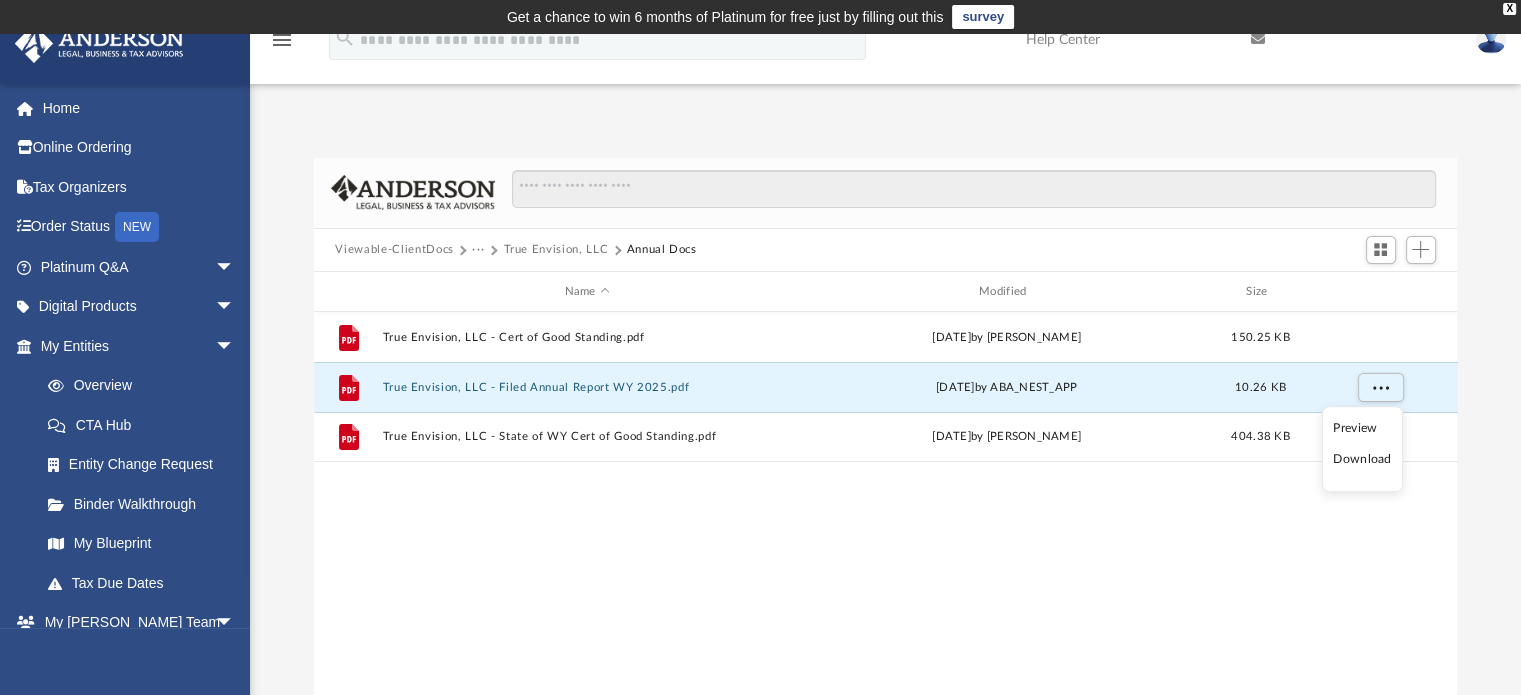 click on "Download" at bounding box center (1362, 459) 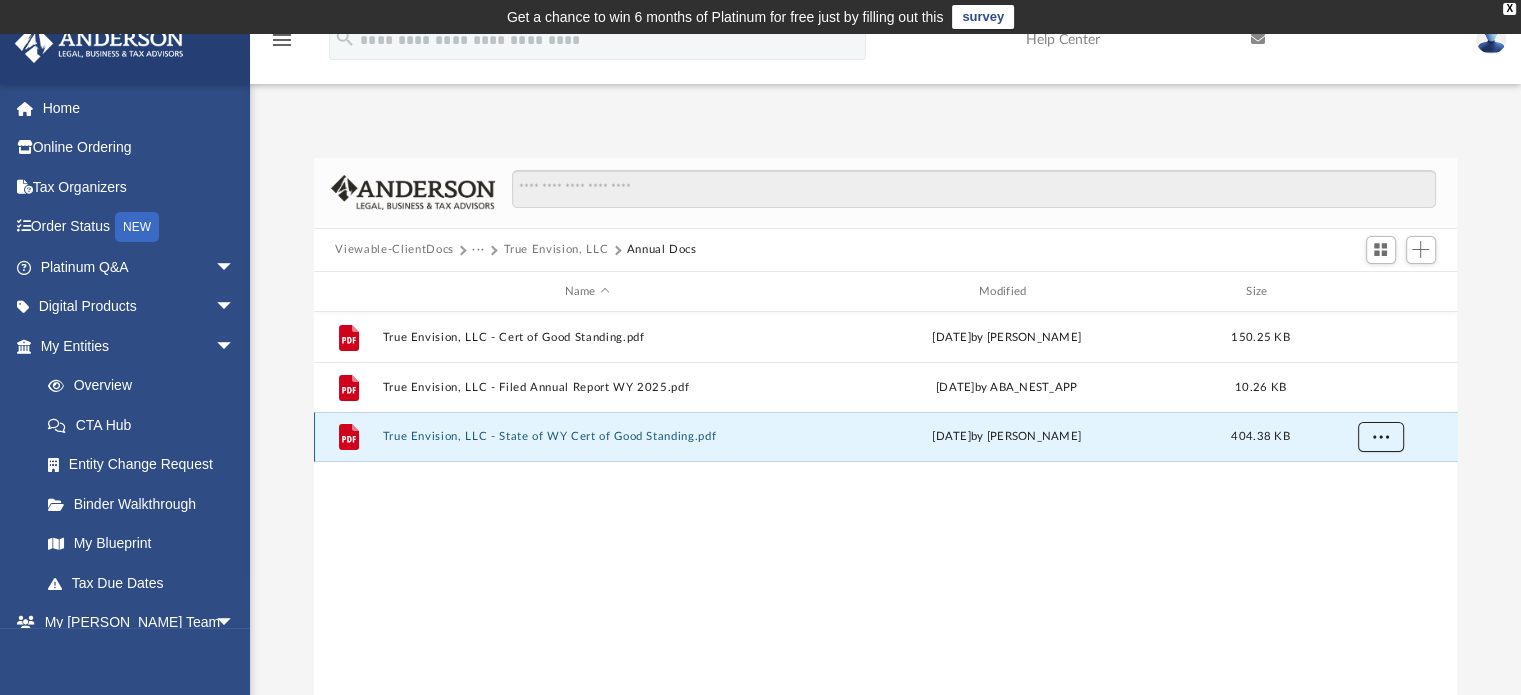 click at bounding box center [1380, 436] 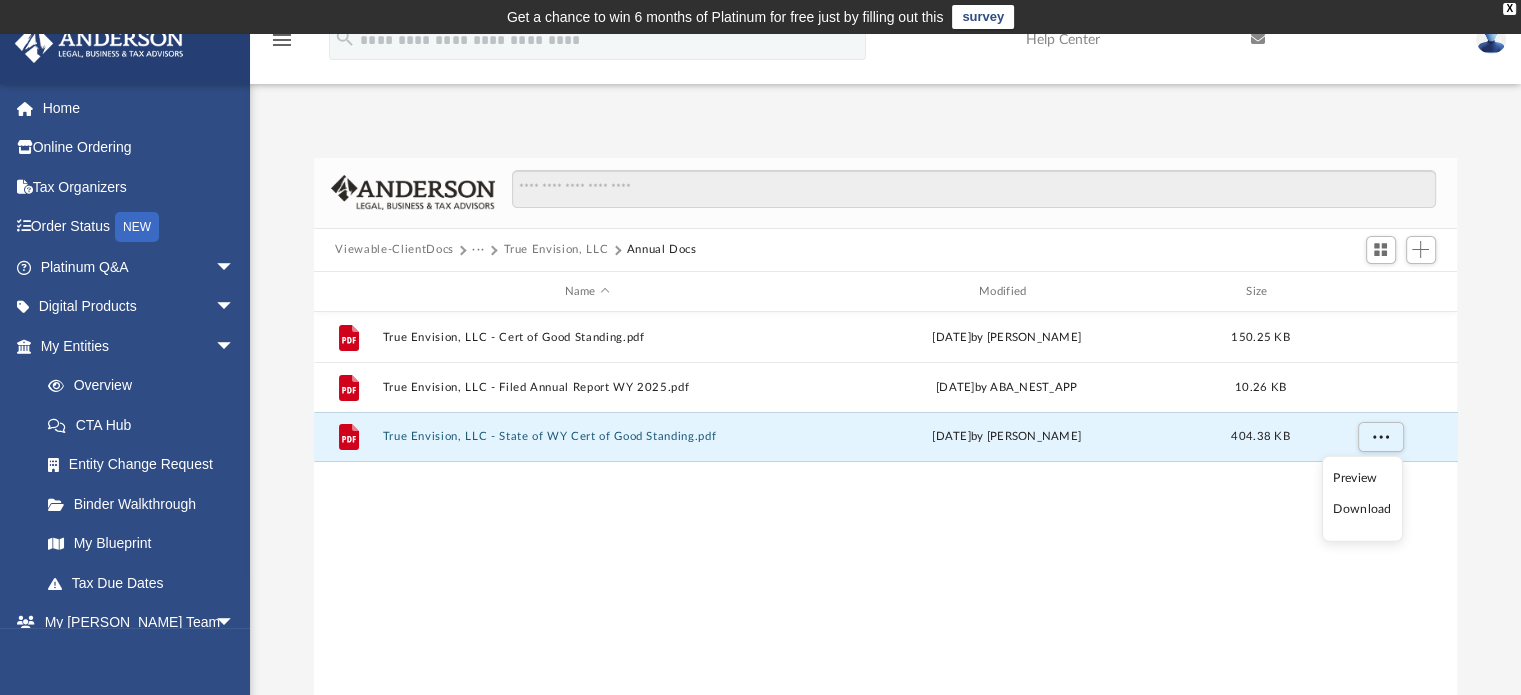 click on "Download" at bounding box center (1362, 509) 